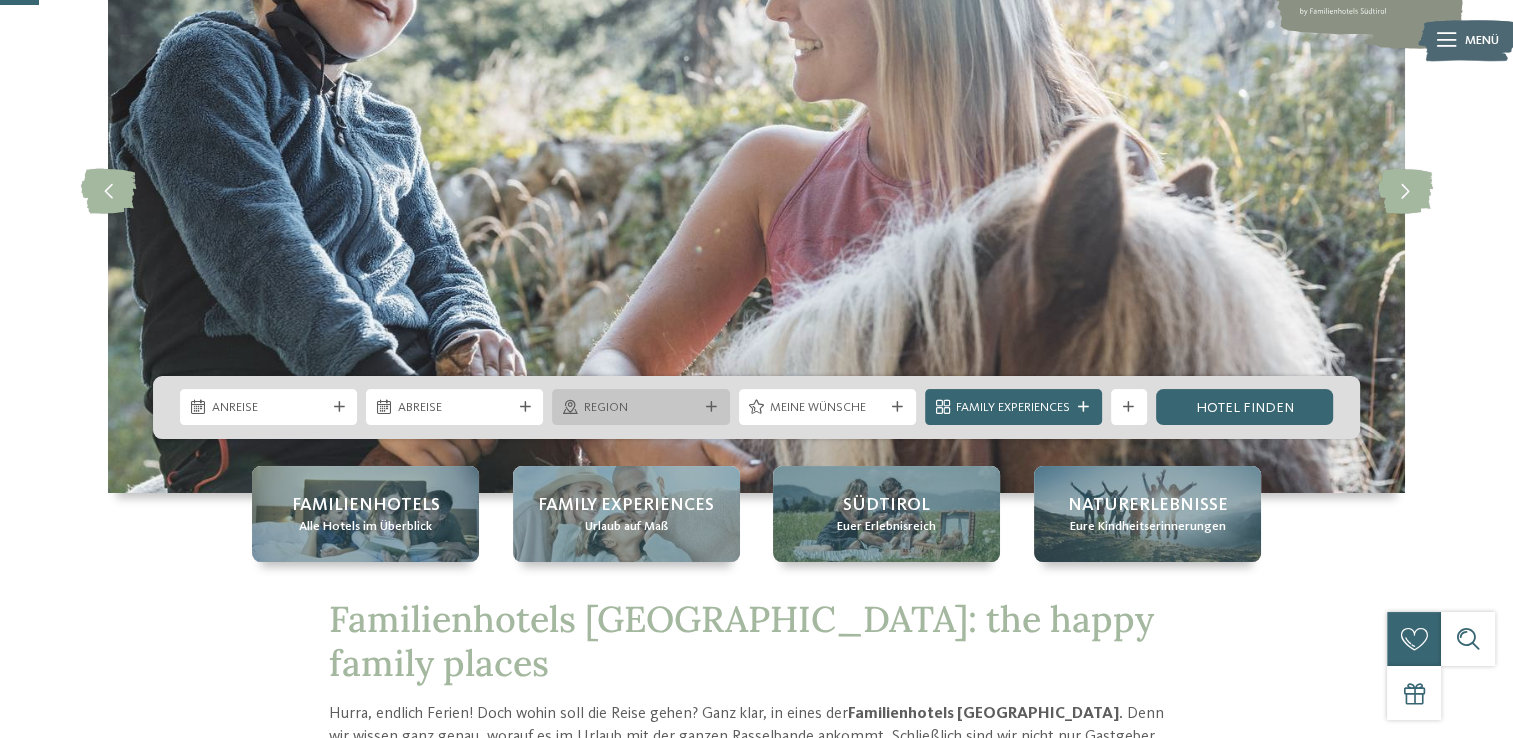 scroll, scrollTop: 200, scrollLeft: 0, axis: vertical 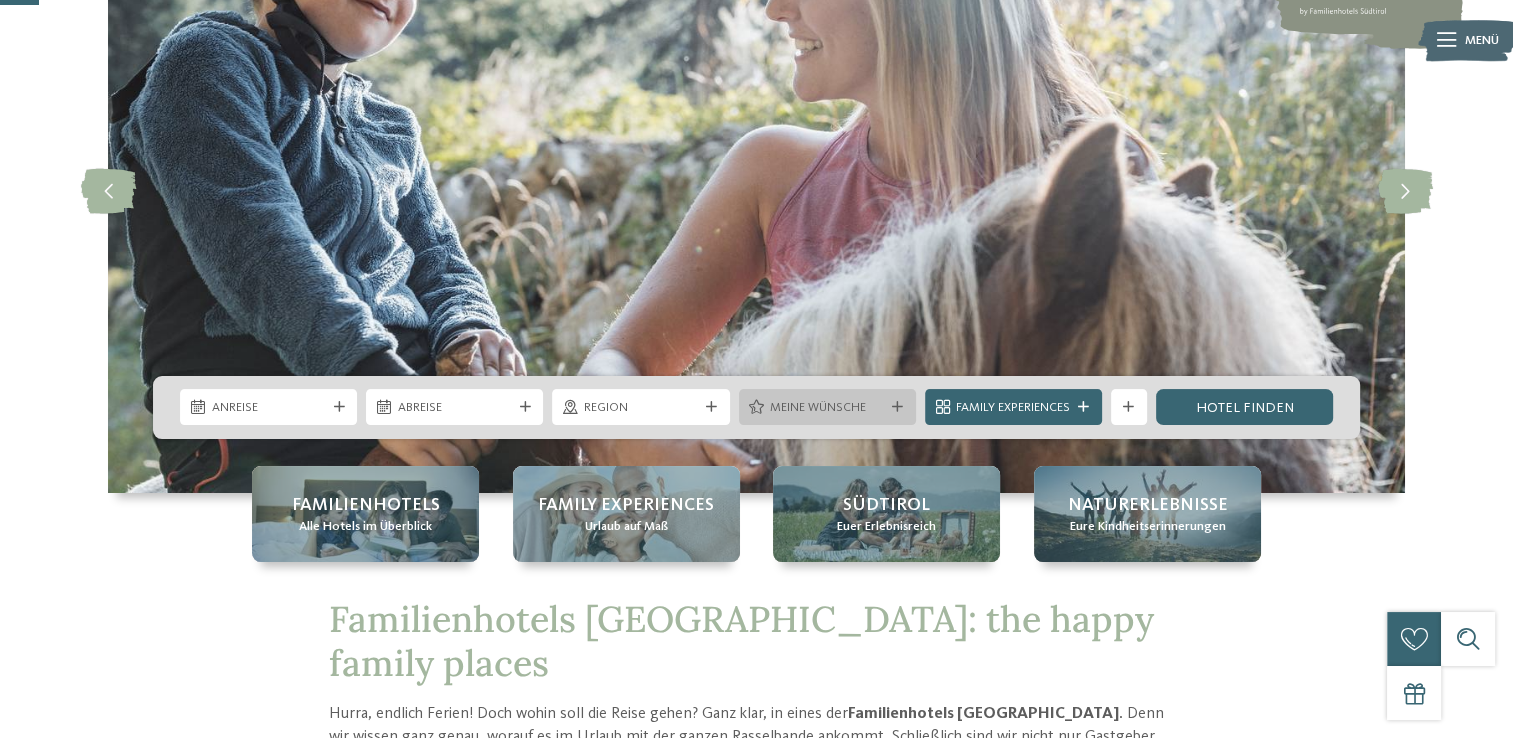 click on "Meine Wünsche" at bounding box center (827, 408) 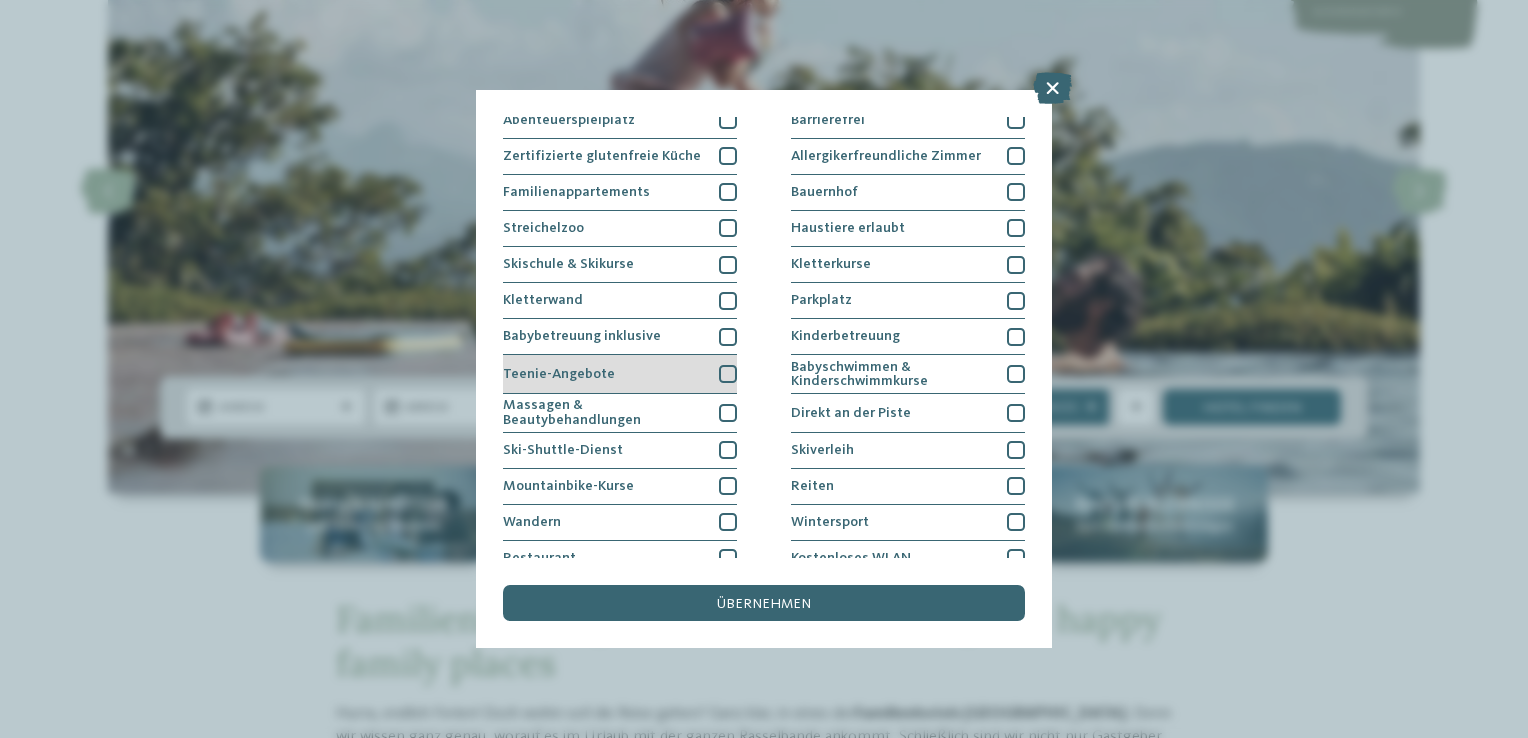 scroll, scrollTop: 200, scrollLeft: 0, axis: vertical 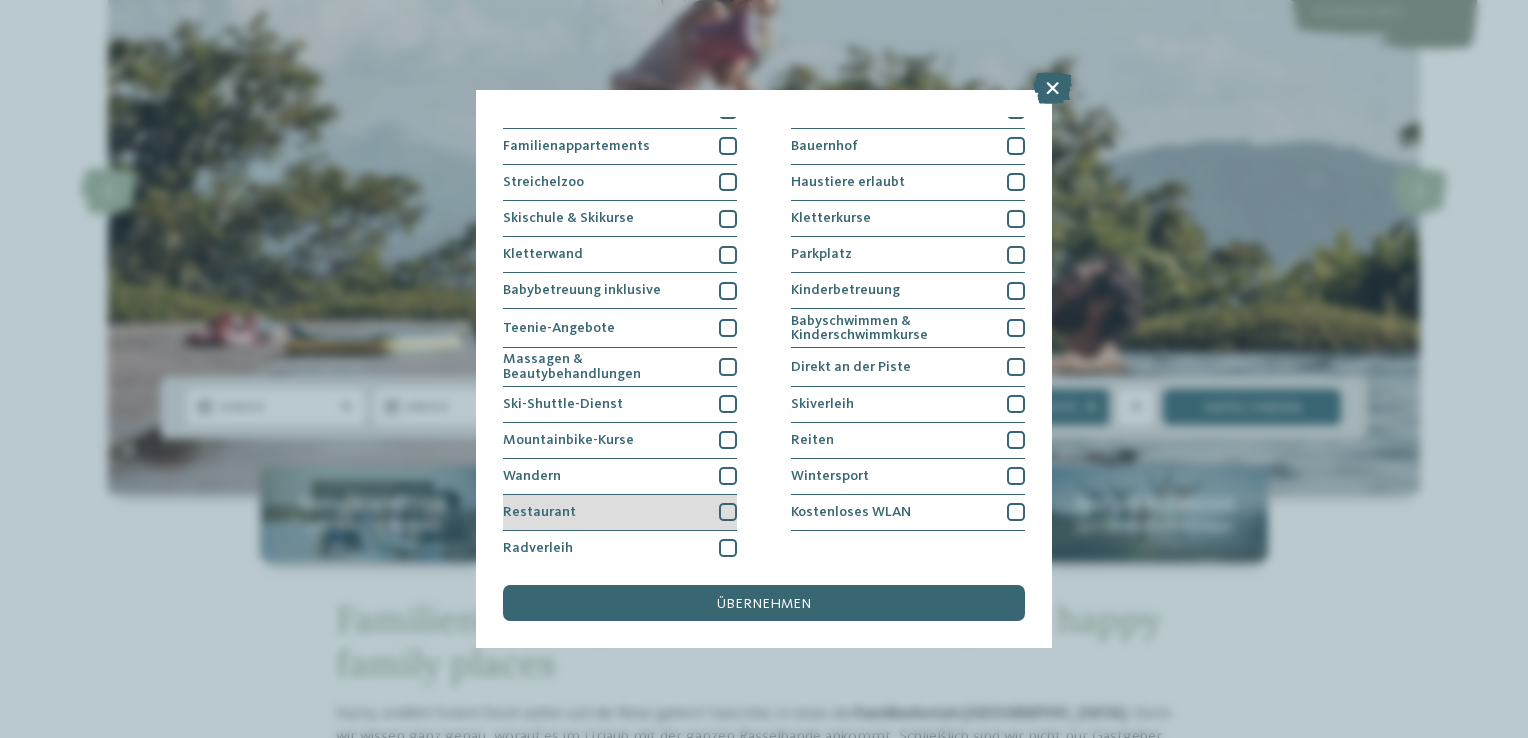 click at bounding box center (728, 512) 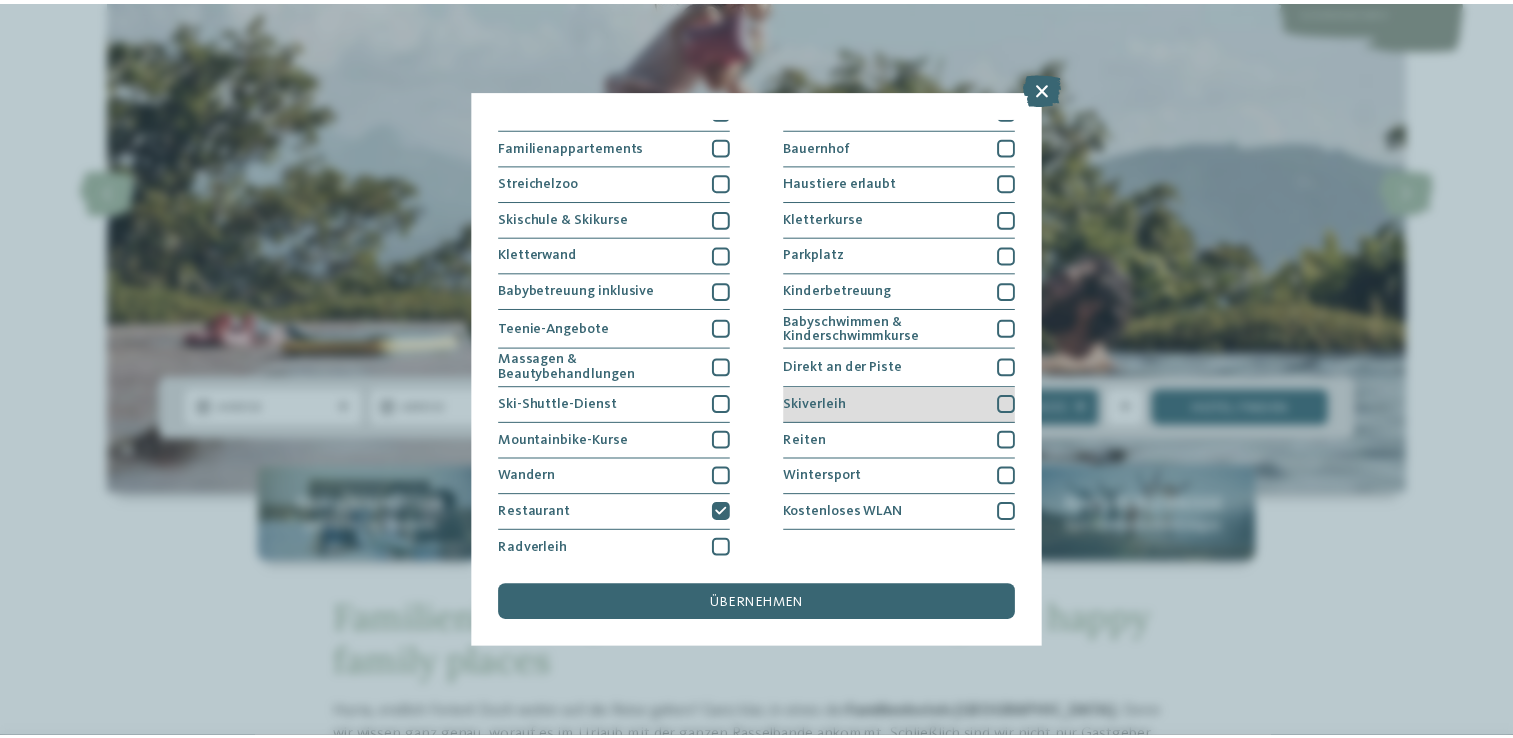 scroll, scrollTop: 204, scrollLeft: 0, axis: vertical 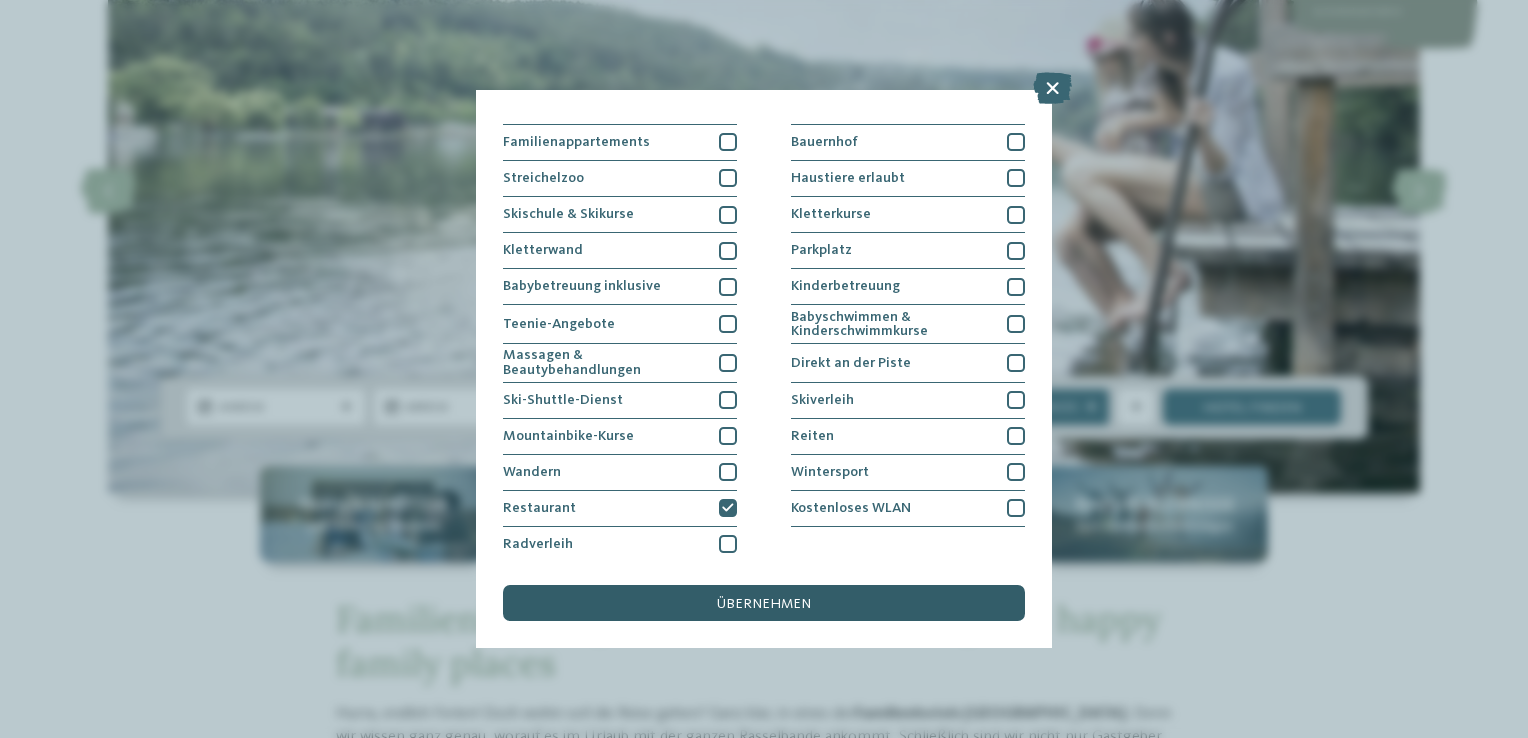 click on "übernehmen" at bounding box center [764, 604] 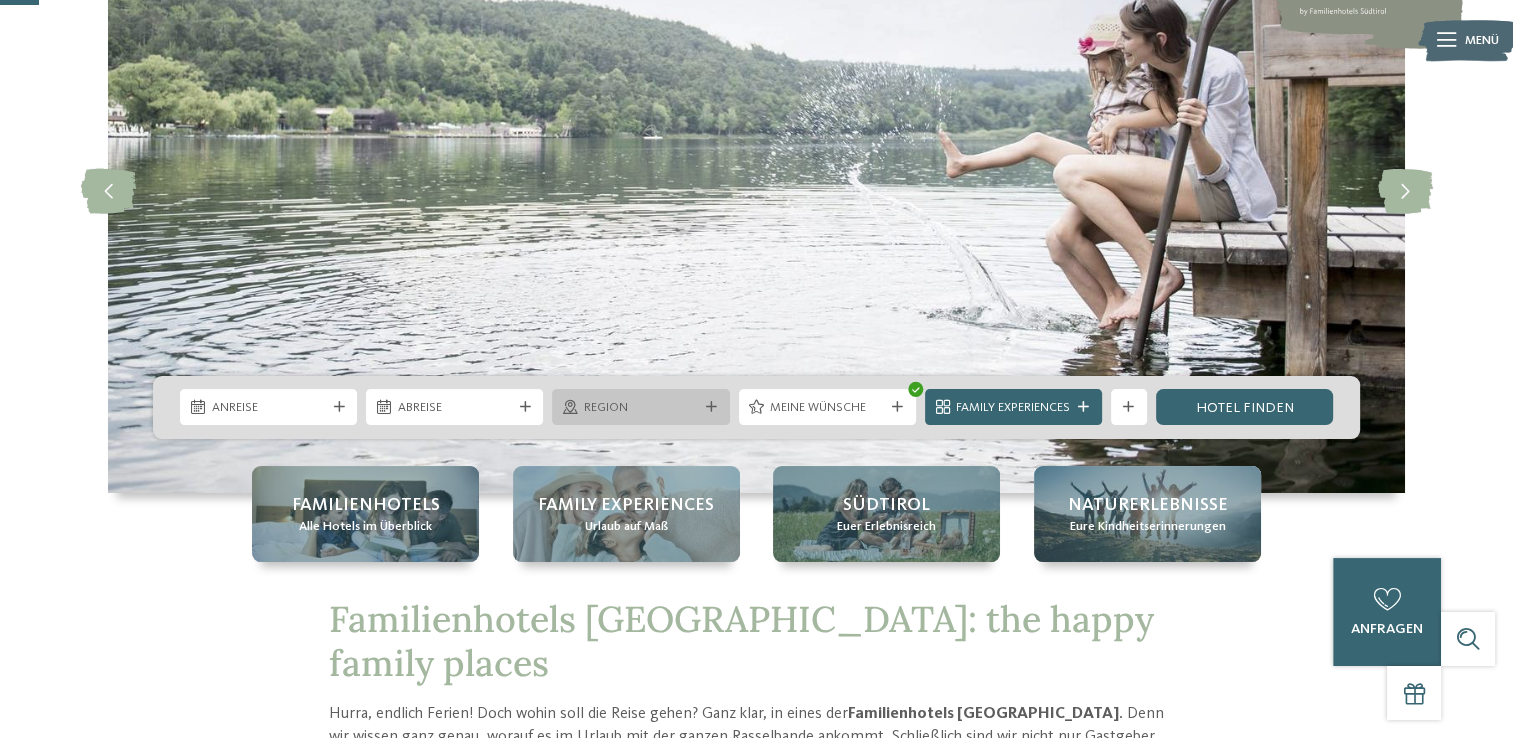 click on "Region" at bounding box center (640, 407) 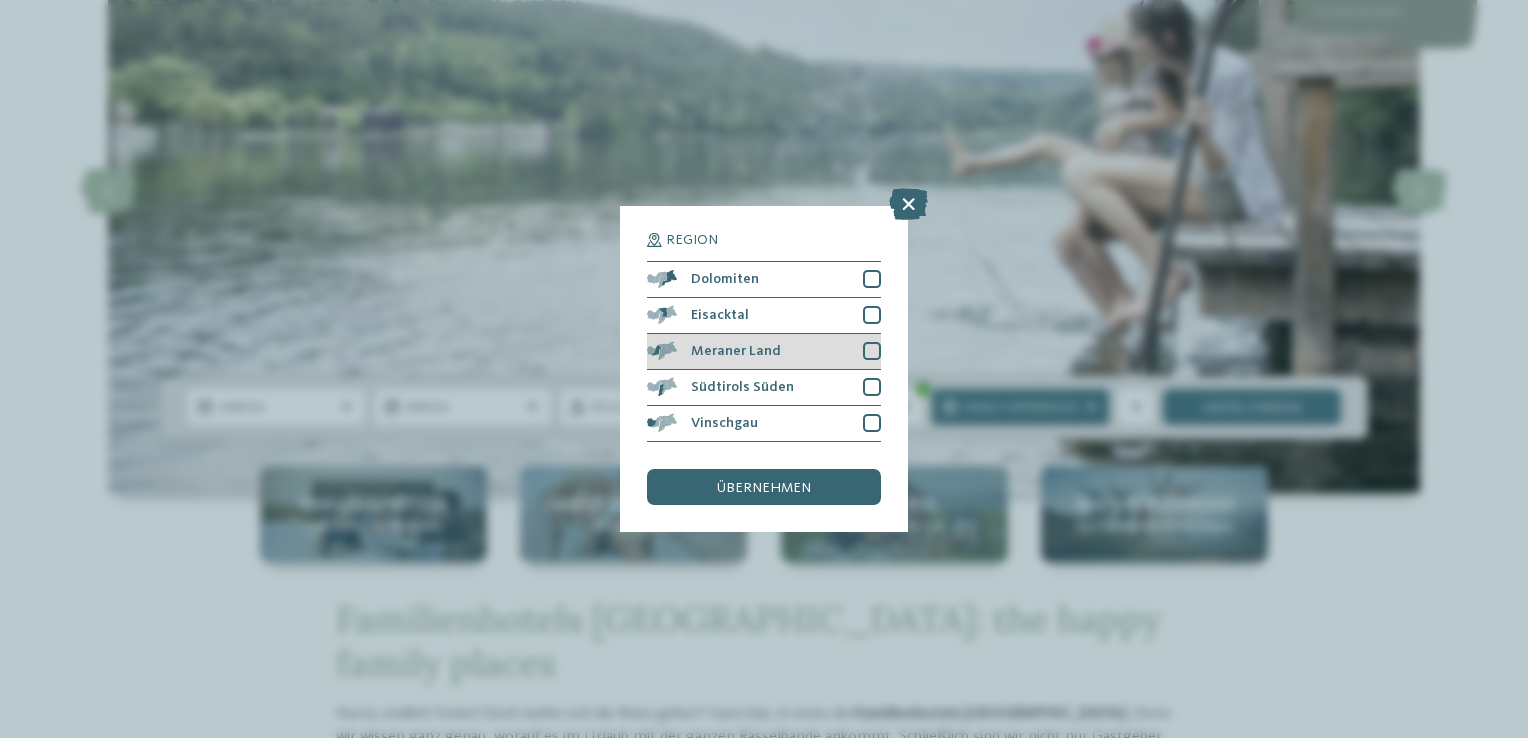 click on "Meraner Land" at bounding box center (764, 352) 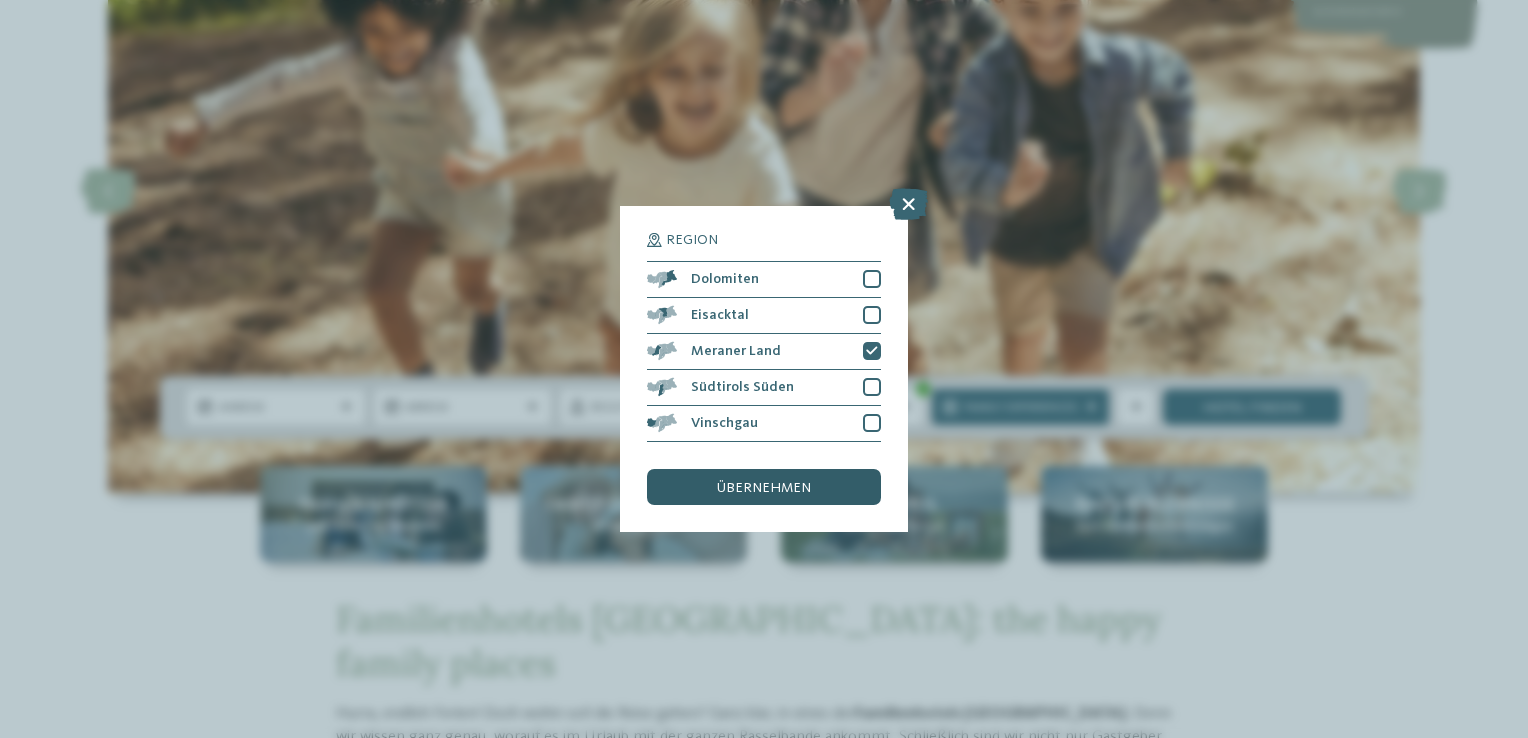click on "übernehmen" at bounding box center [764, 488] 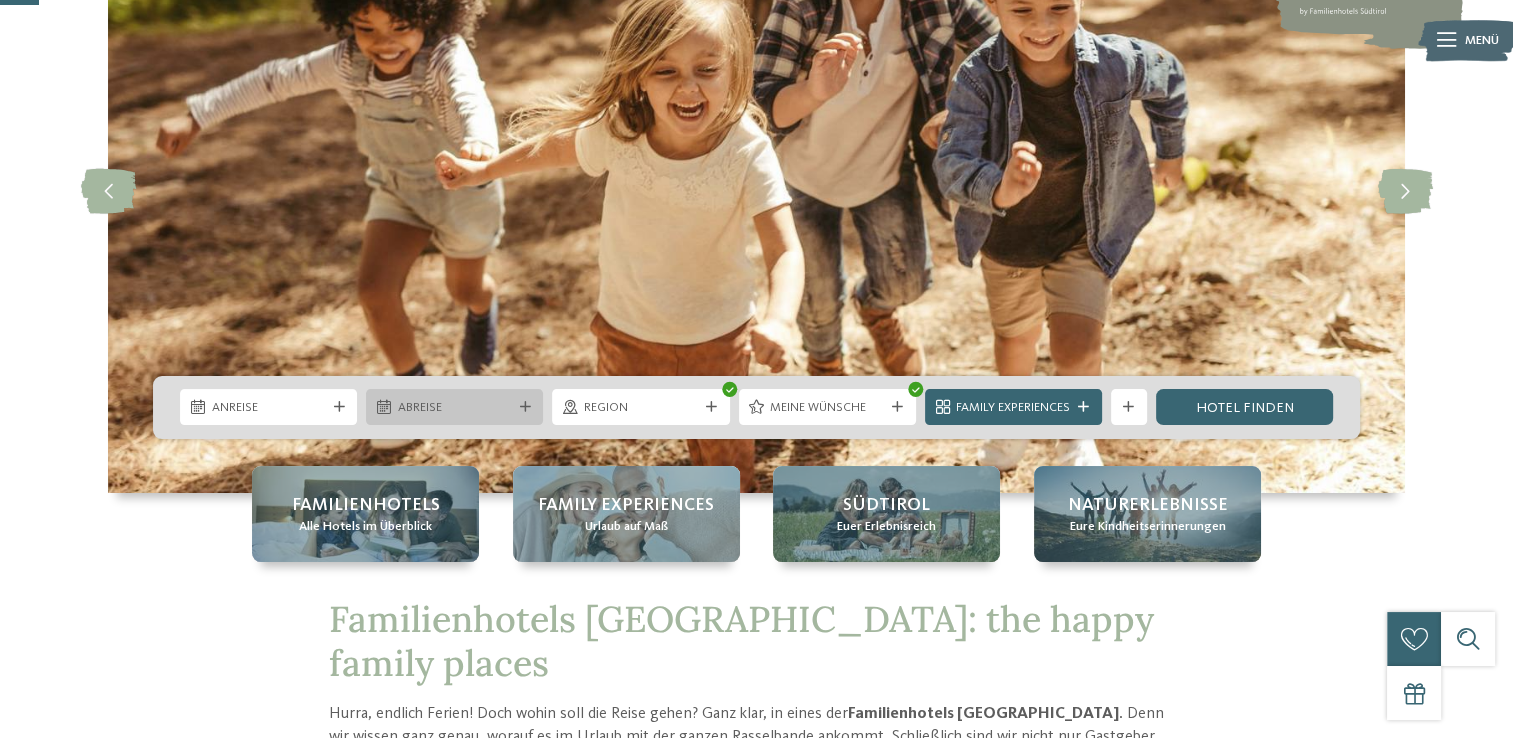 click on "Abreise" at bounding box center (455, 408) 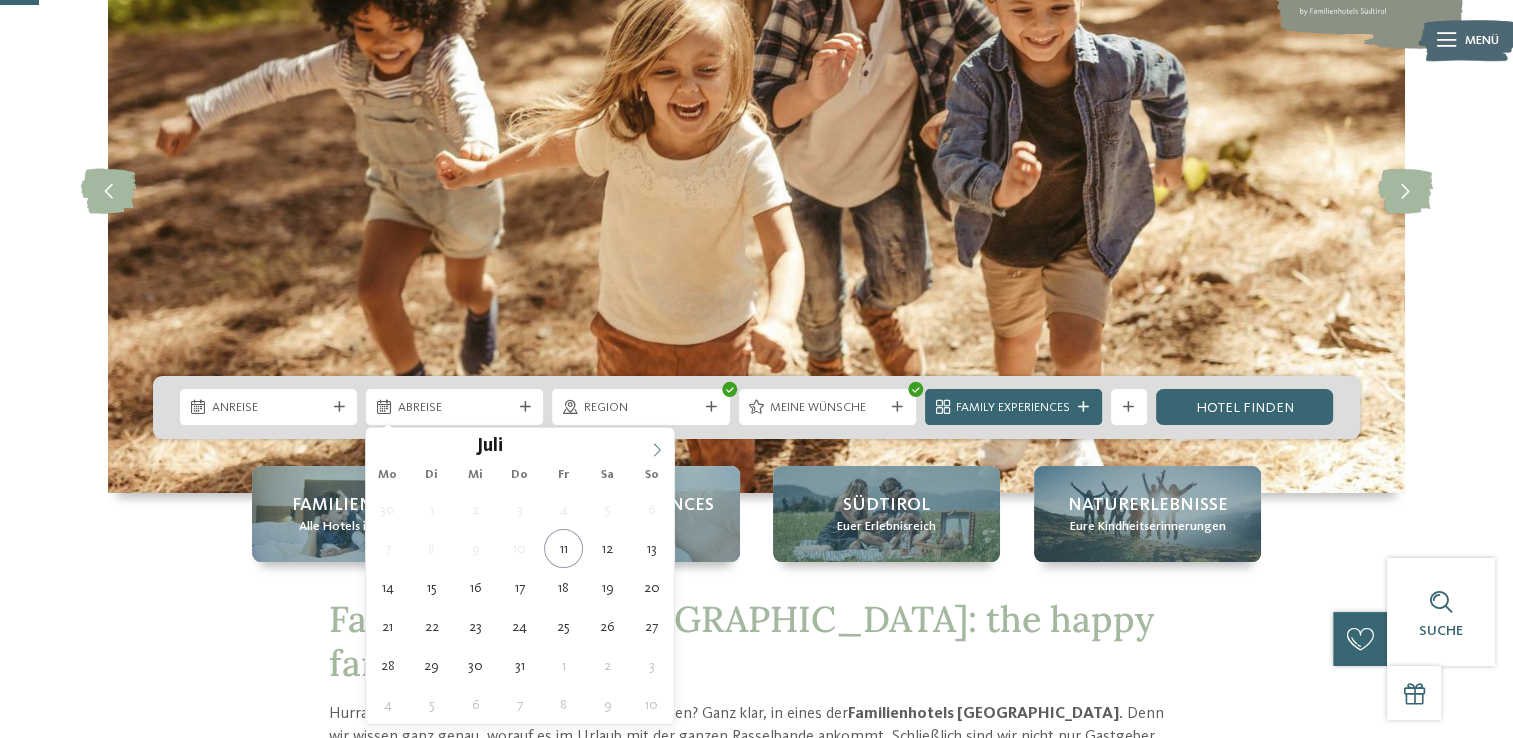 click 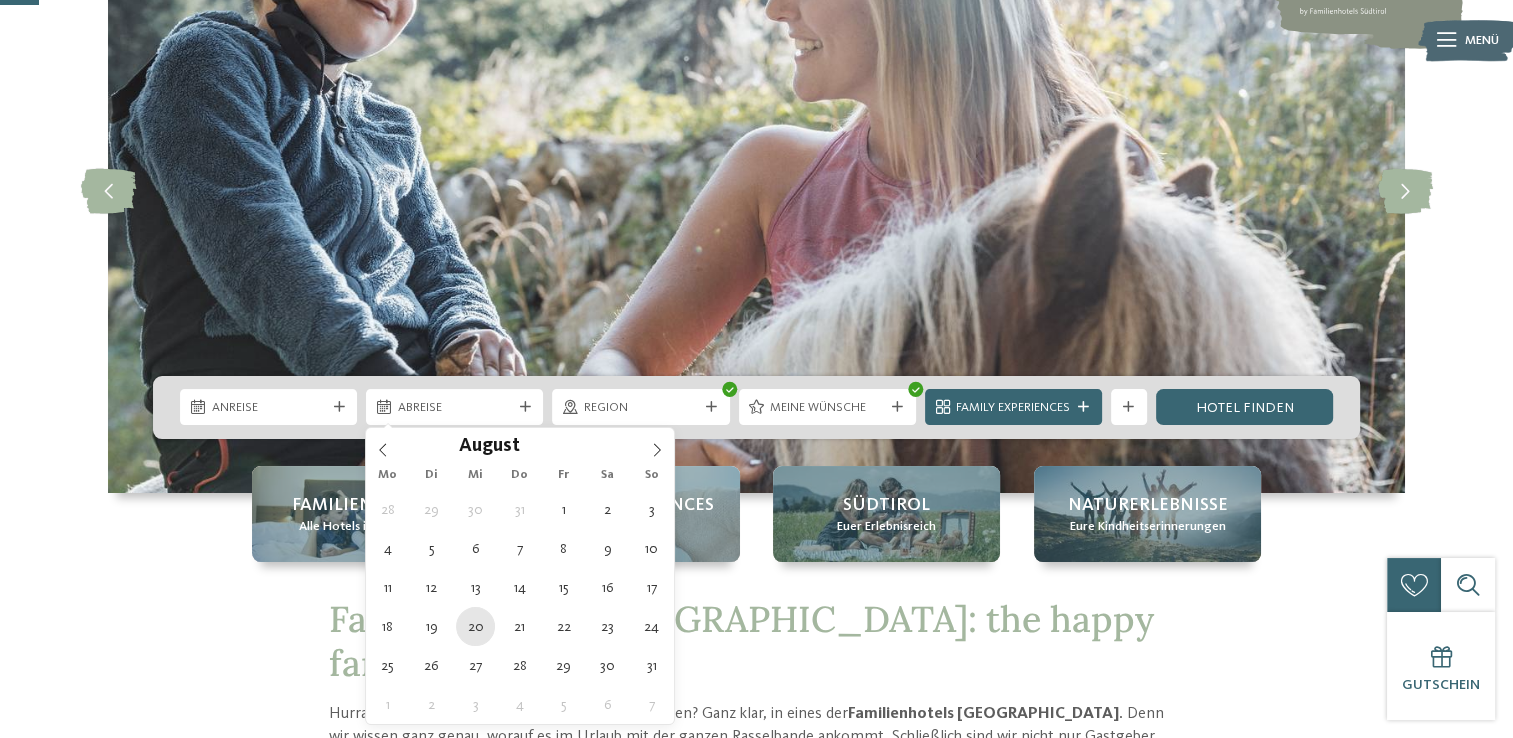 type on "20.08.2025" 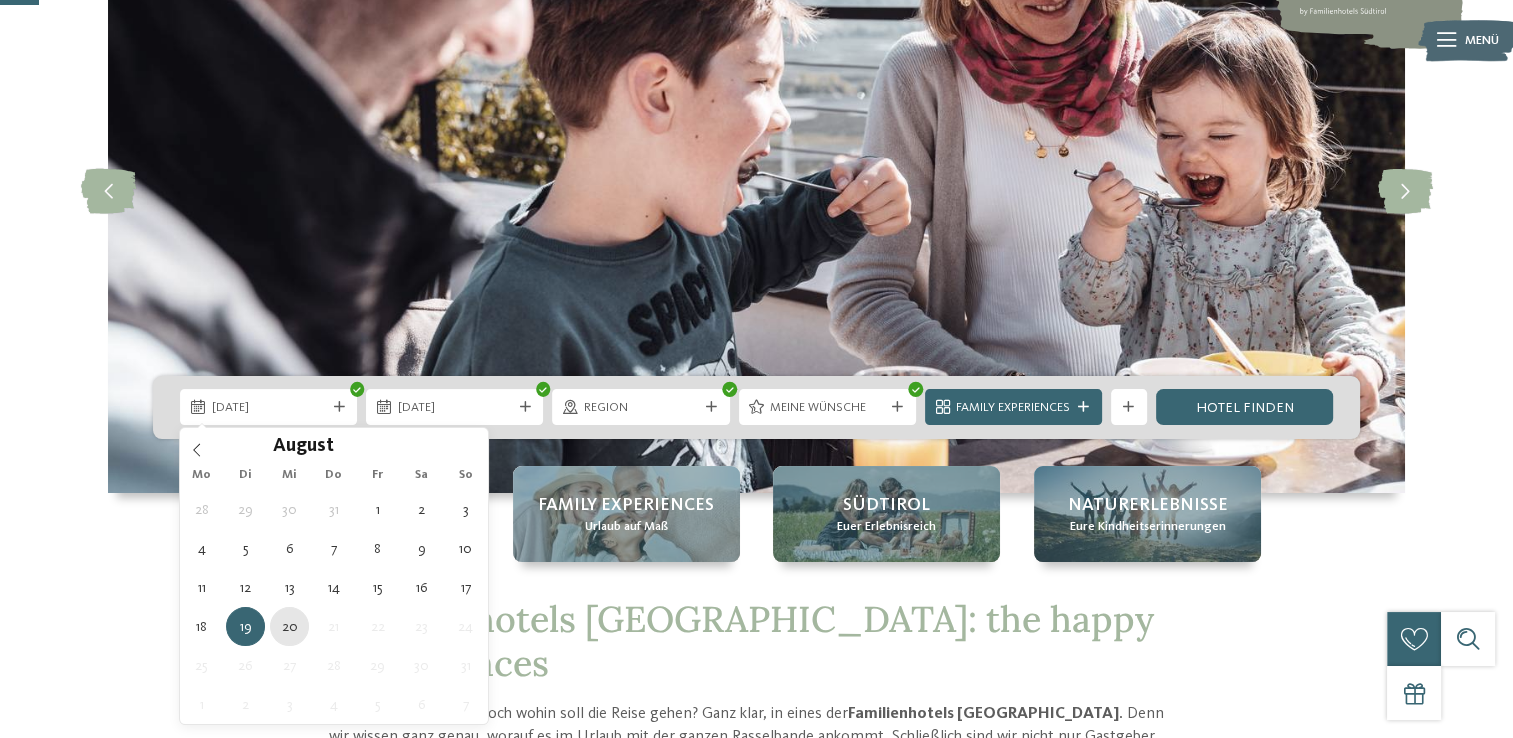 type on "20.08.2025" 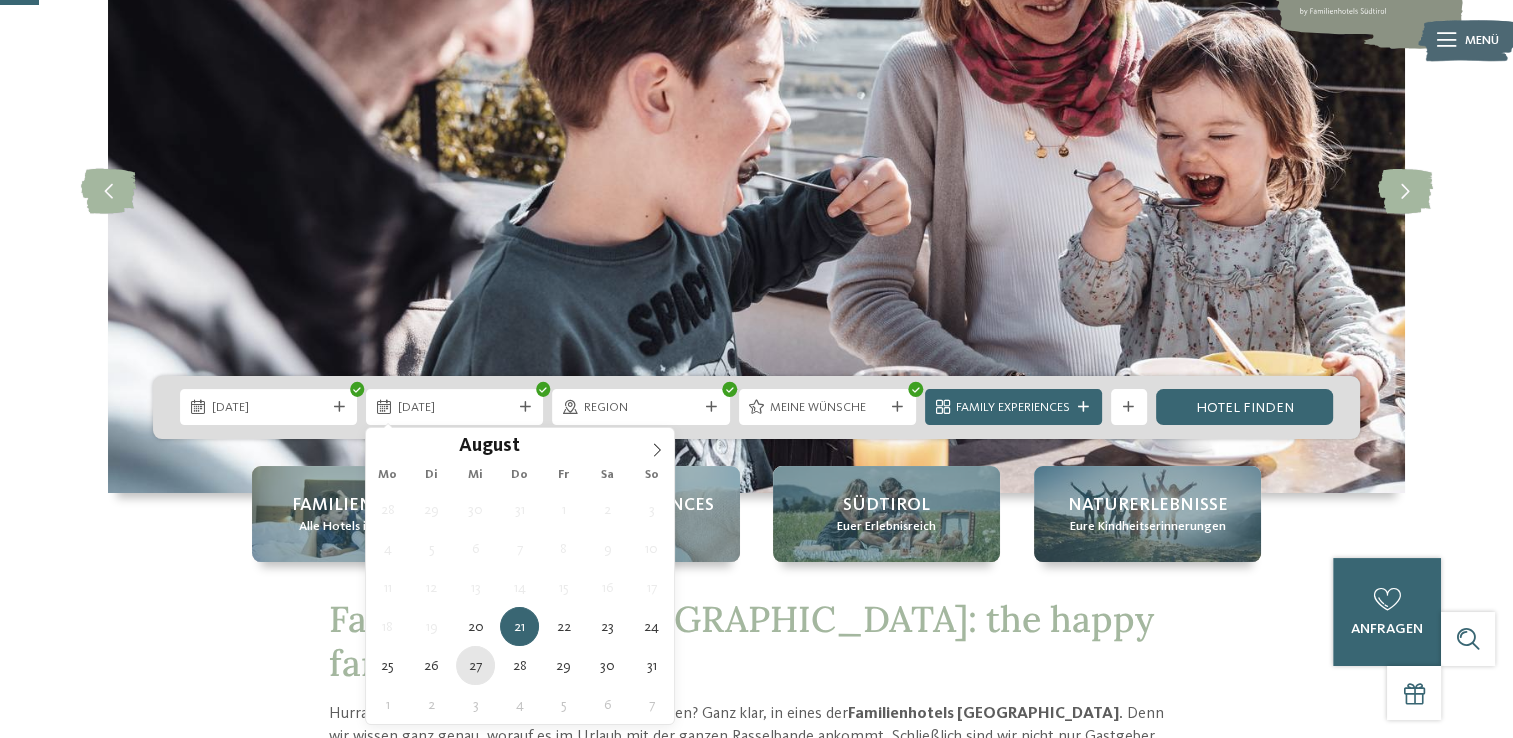 type on "27.08.2025" 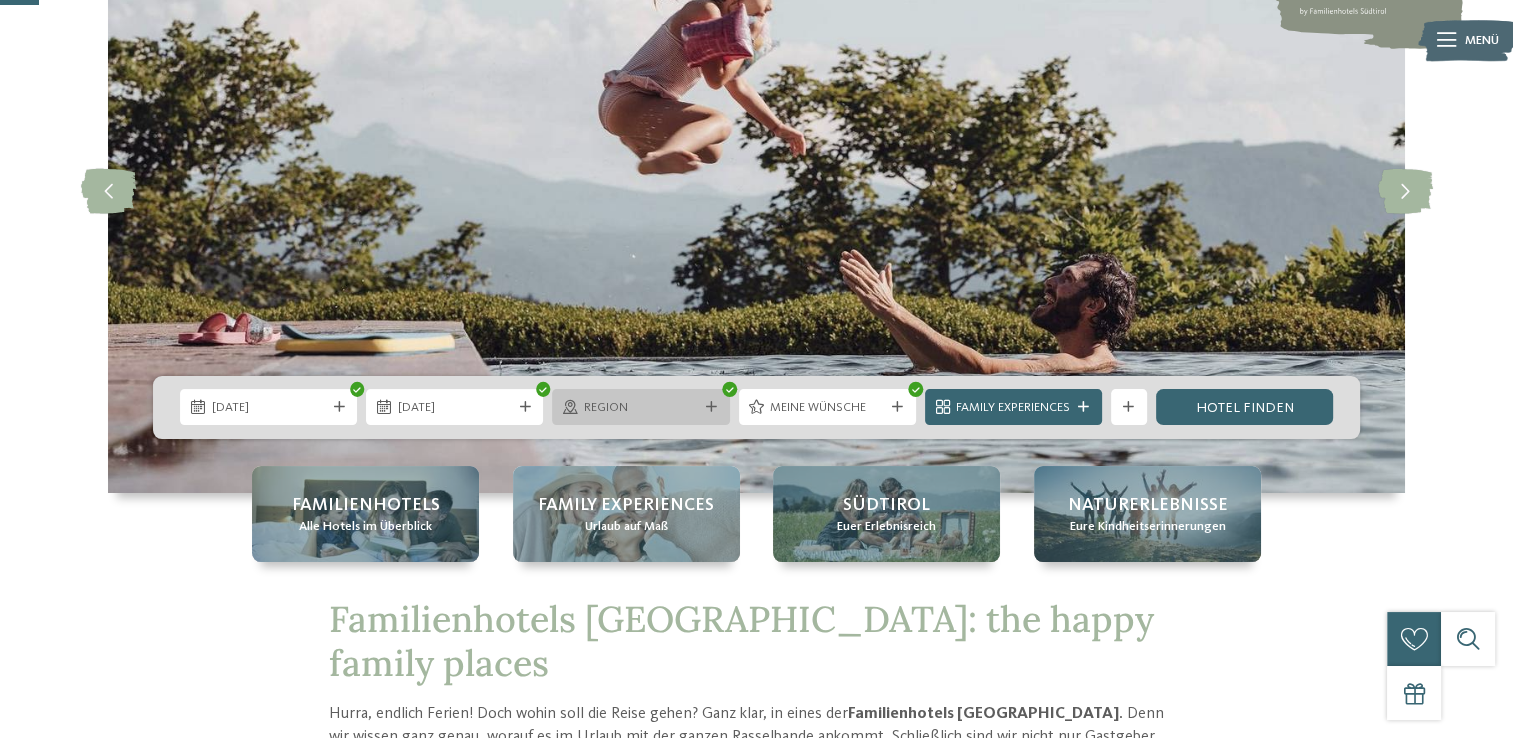click on "Region" at bounding box center [640, 407] 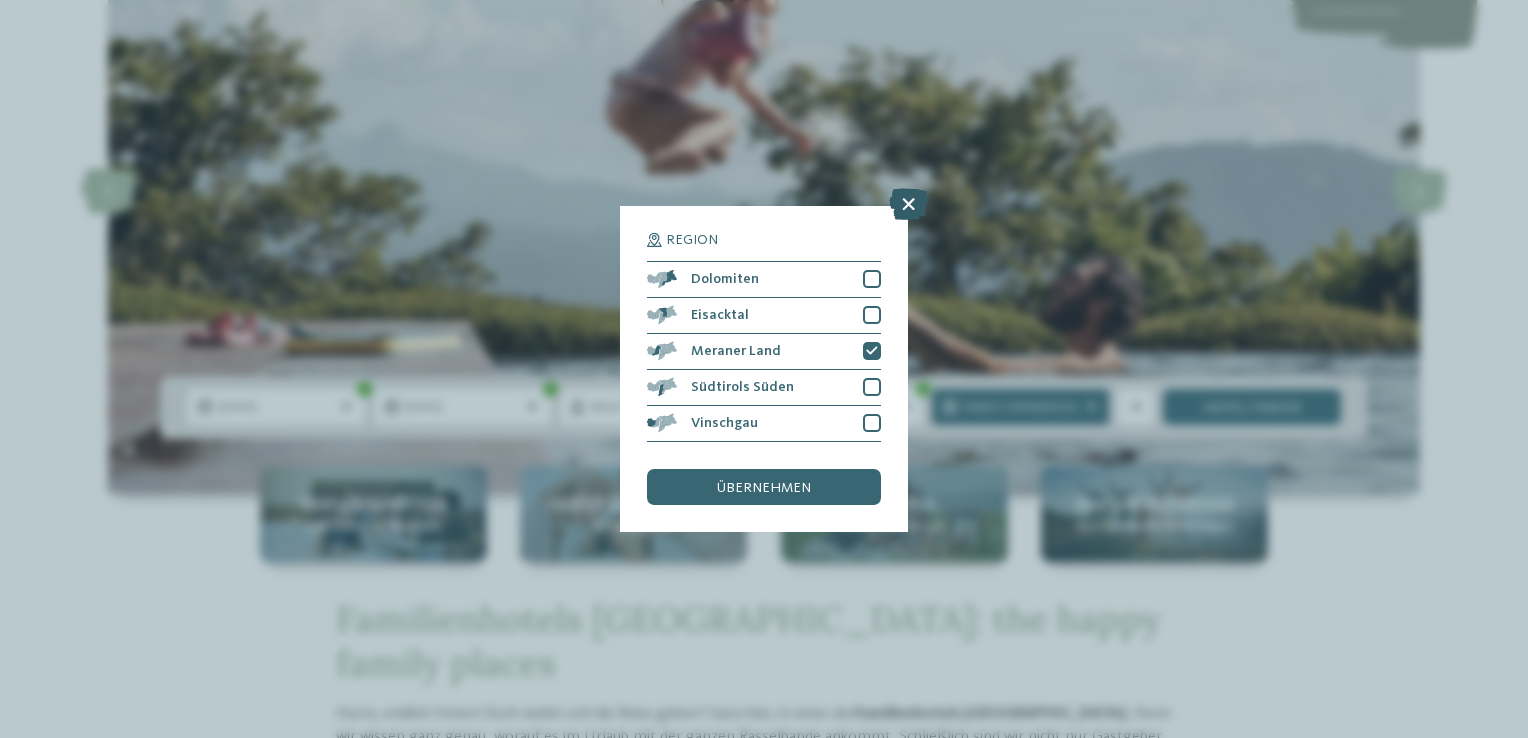 click at bounding box center (908, 204) 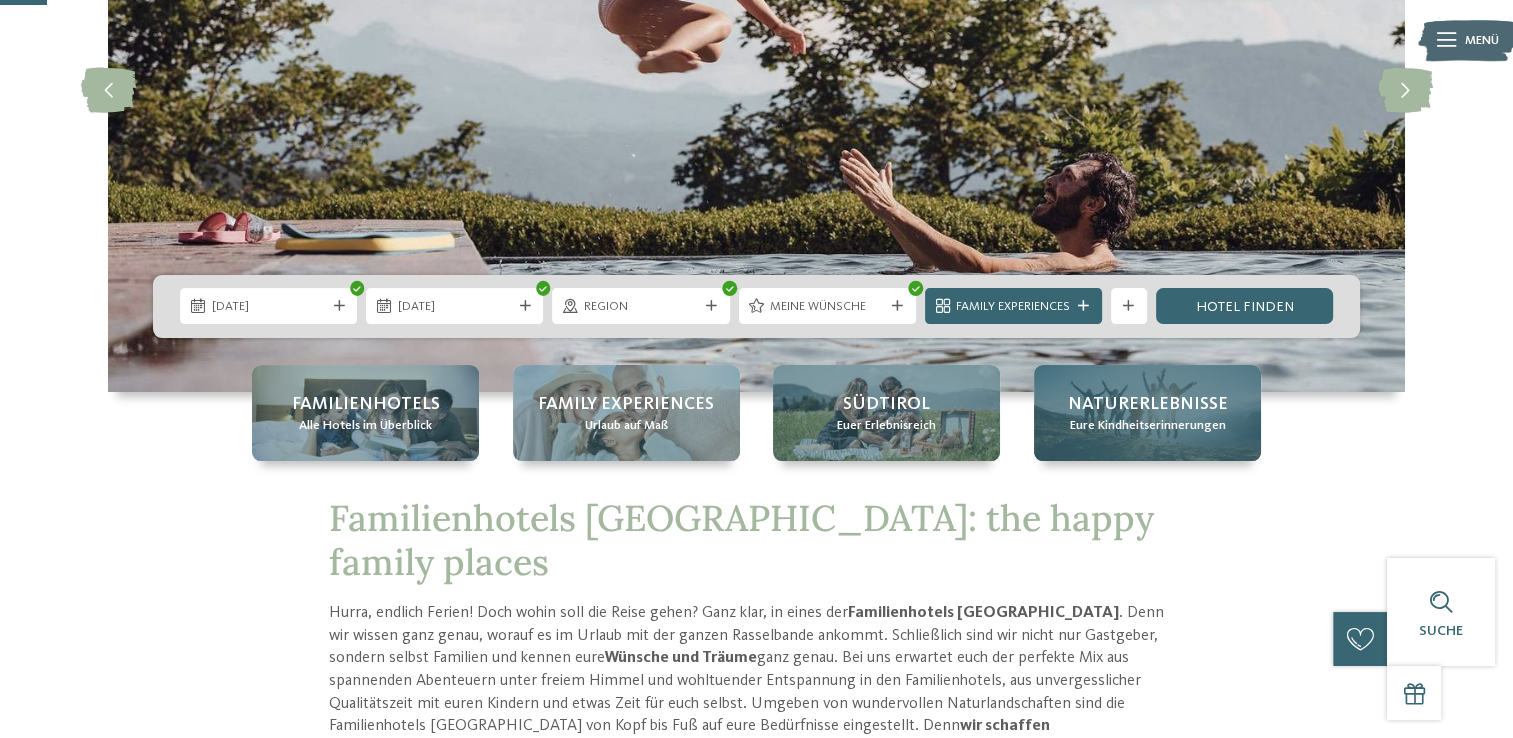 scroll, scrollTop: 400, scrollLeft: 0, axis: vertical 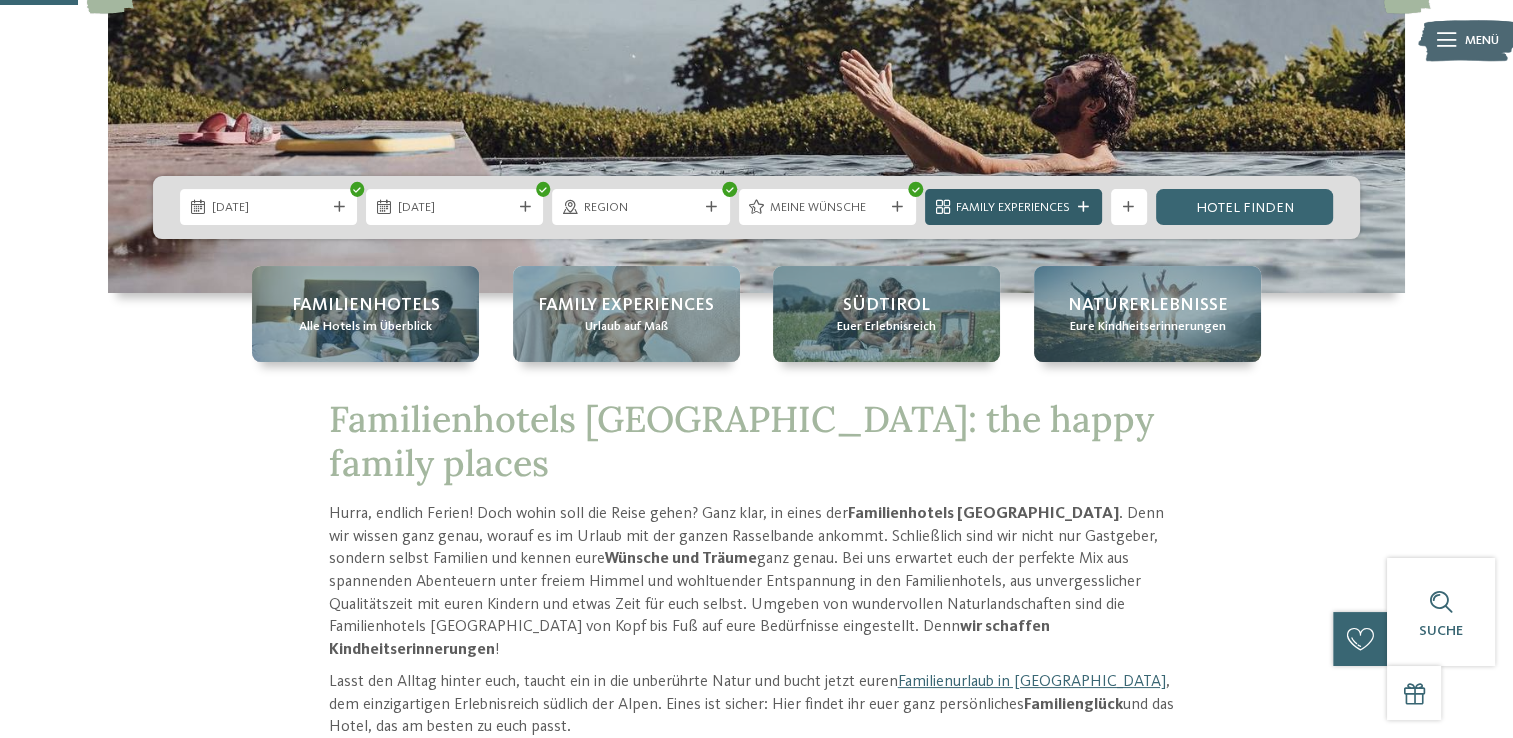 click on "Family Experiences" at bounding box center (1013, 208) 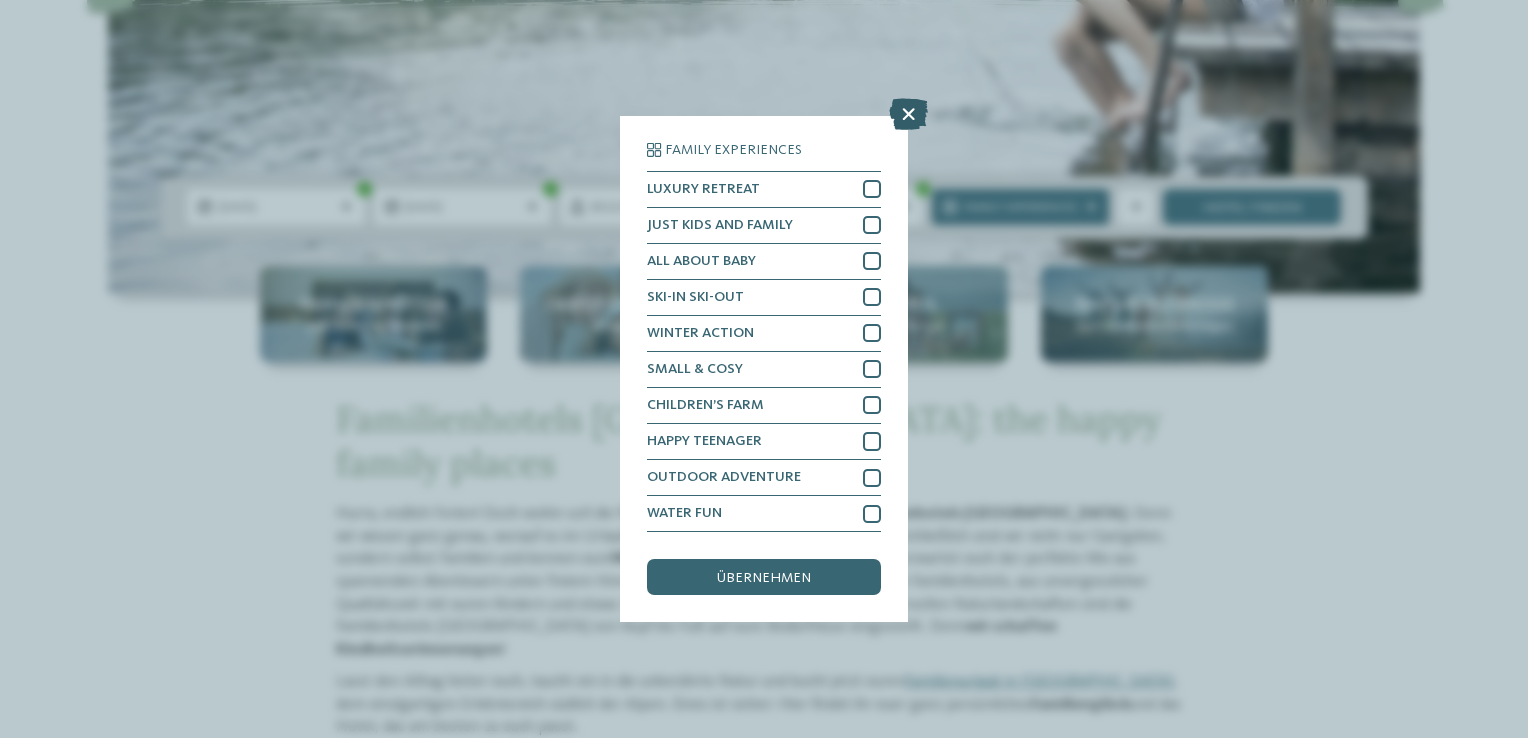 click at bounding box center (908, 114) 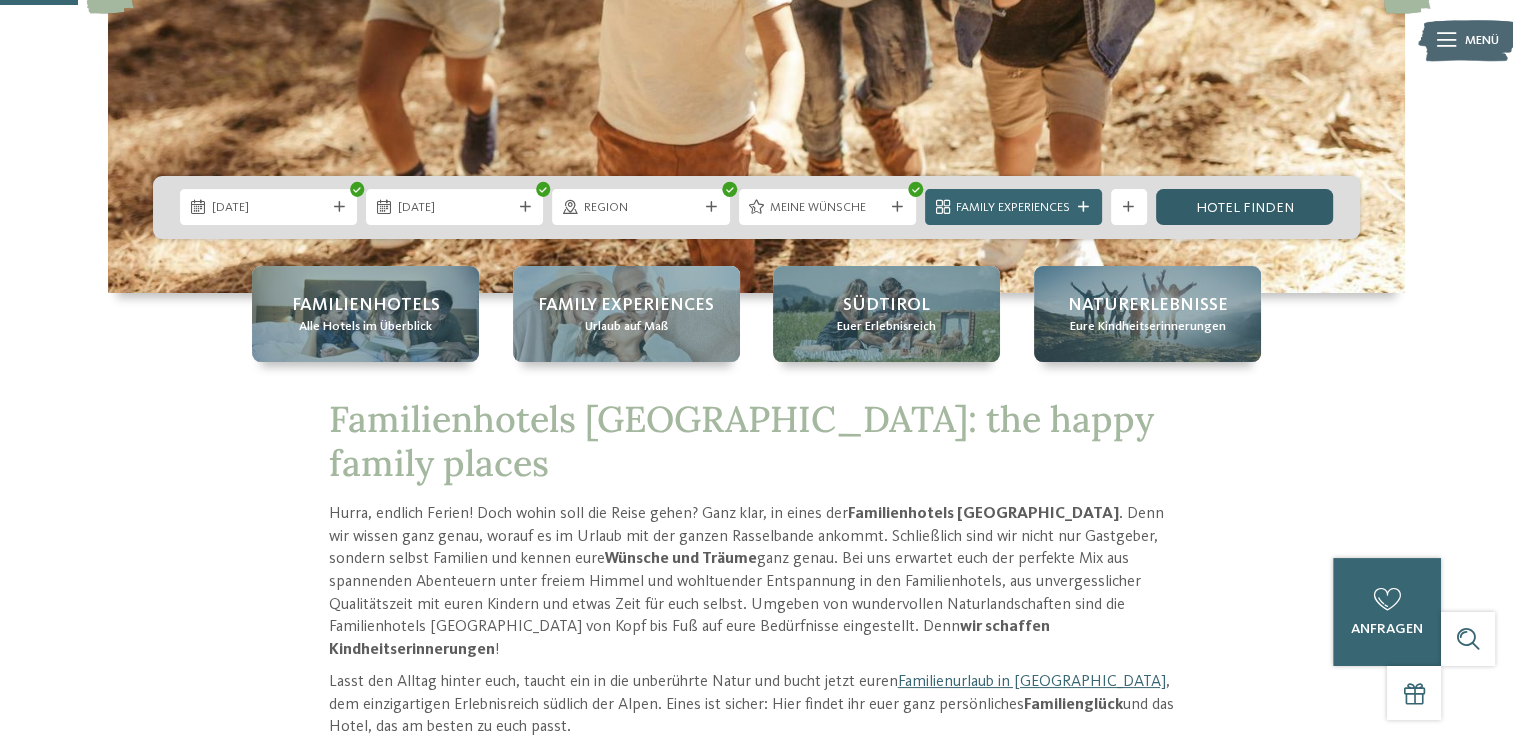 click on "Hotel finden" at bounding box center (1244, 207) 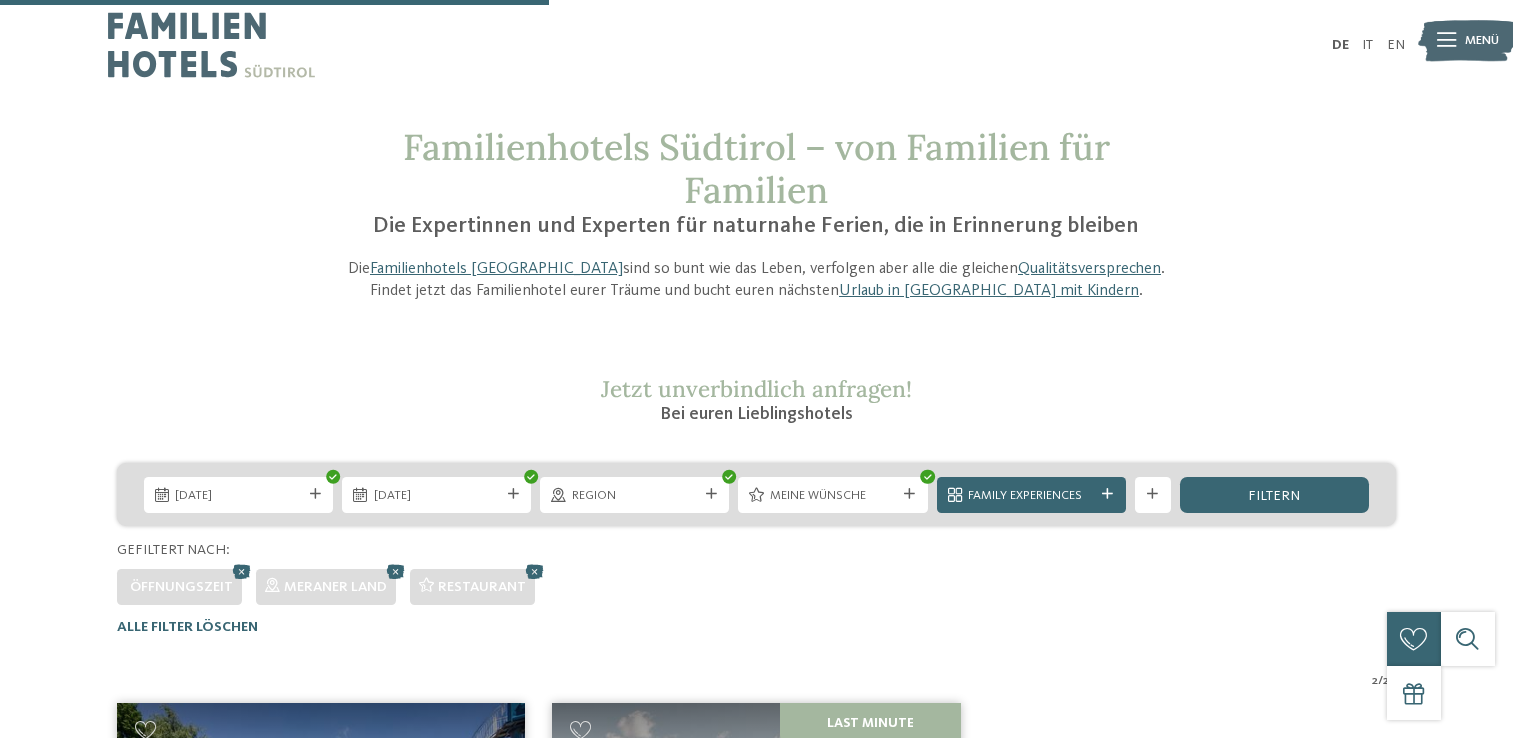 scroll, scrollTop: 579, scrollLeft: 0, axis: vertical 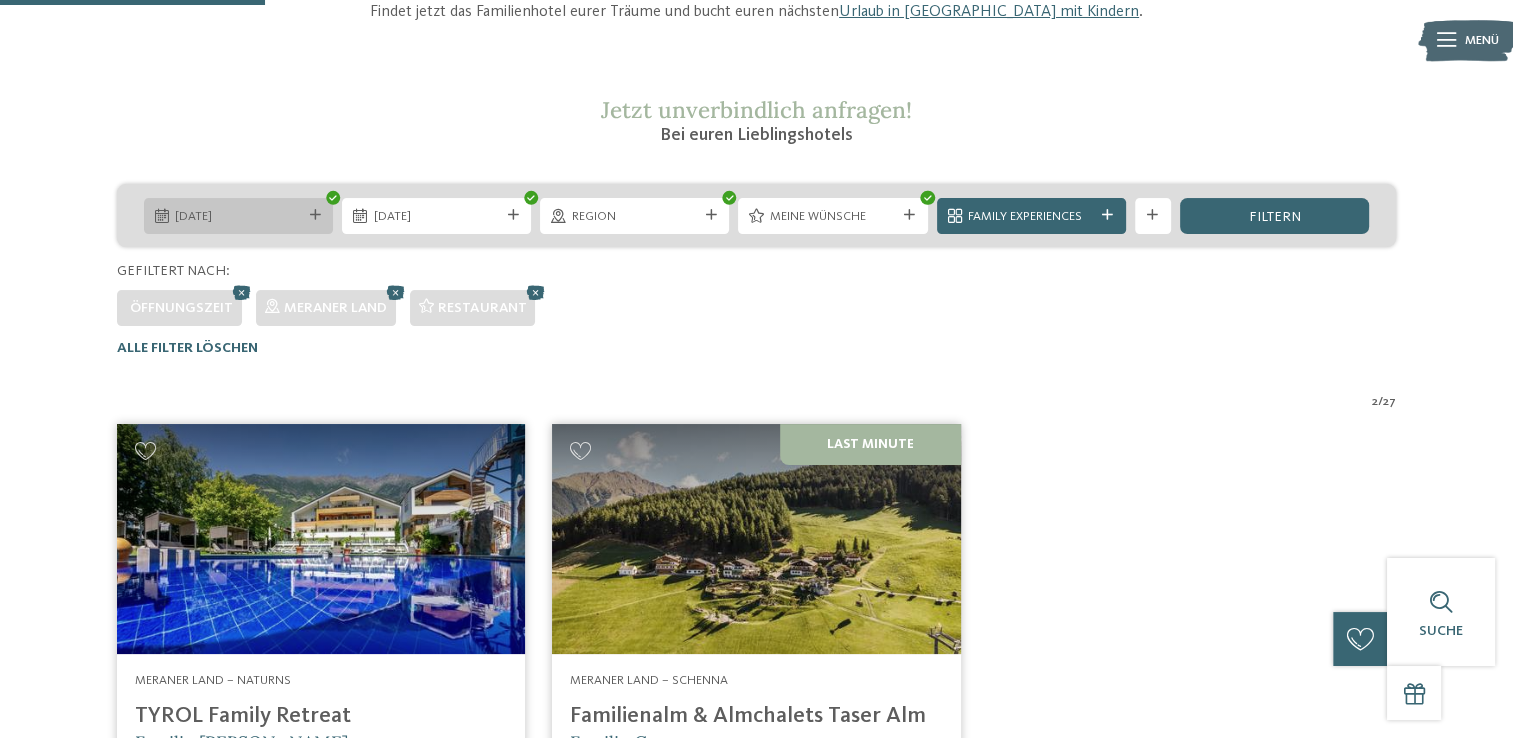 click on "20.08.2025" at bounding box center [238, 217] 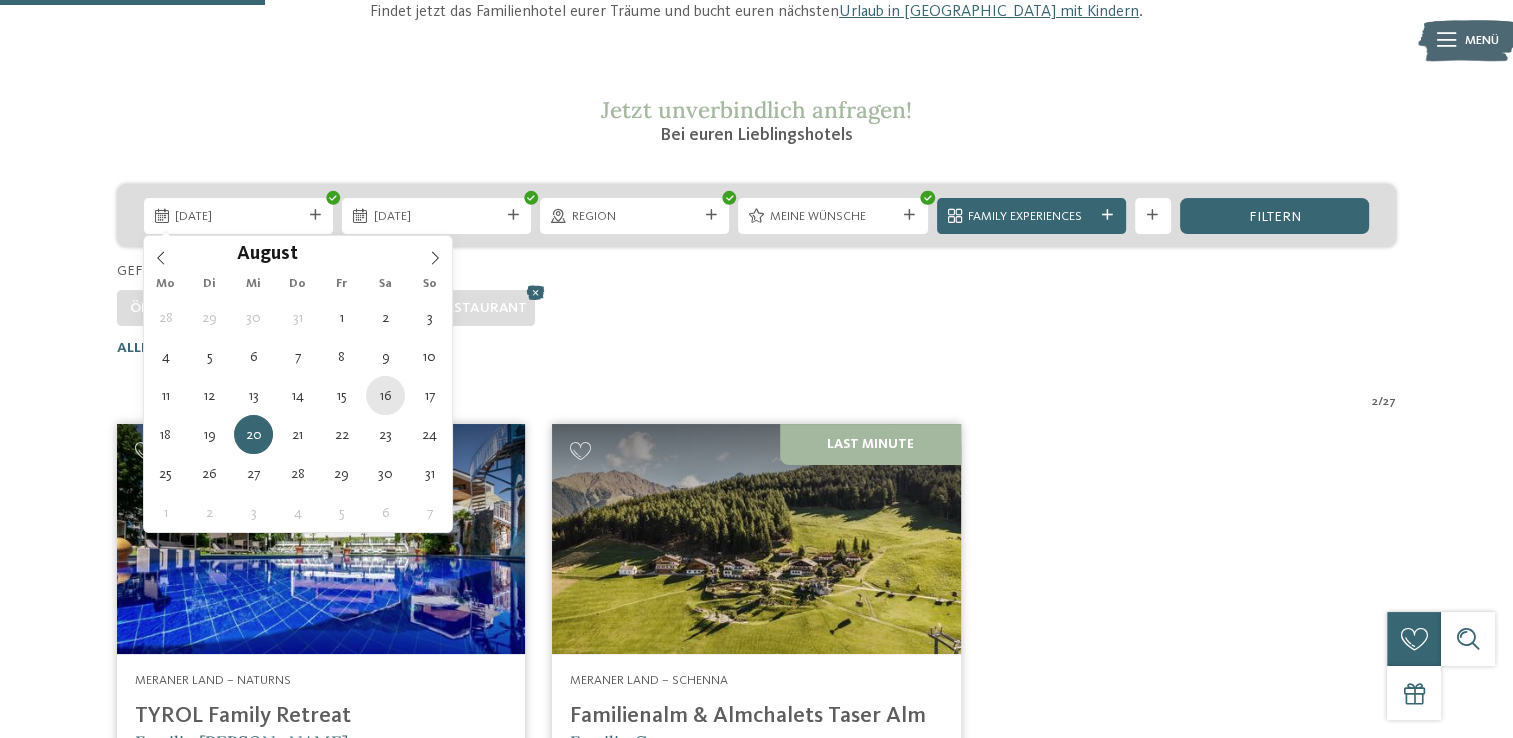 type on "16.08.2025" 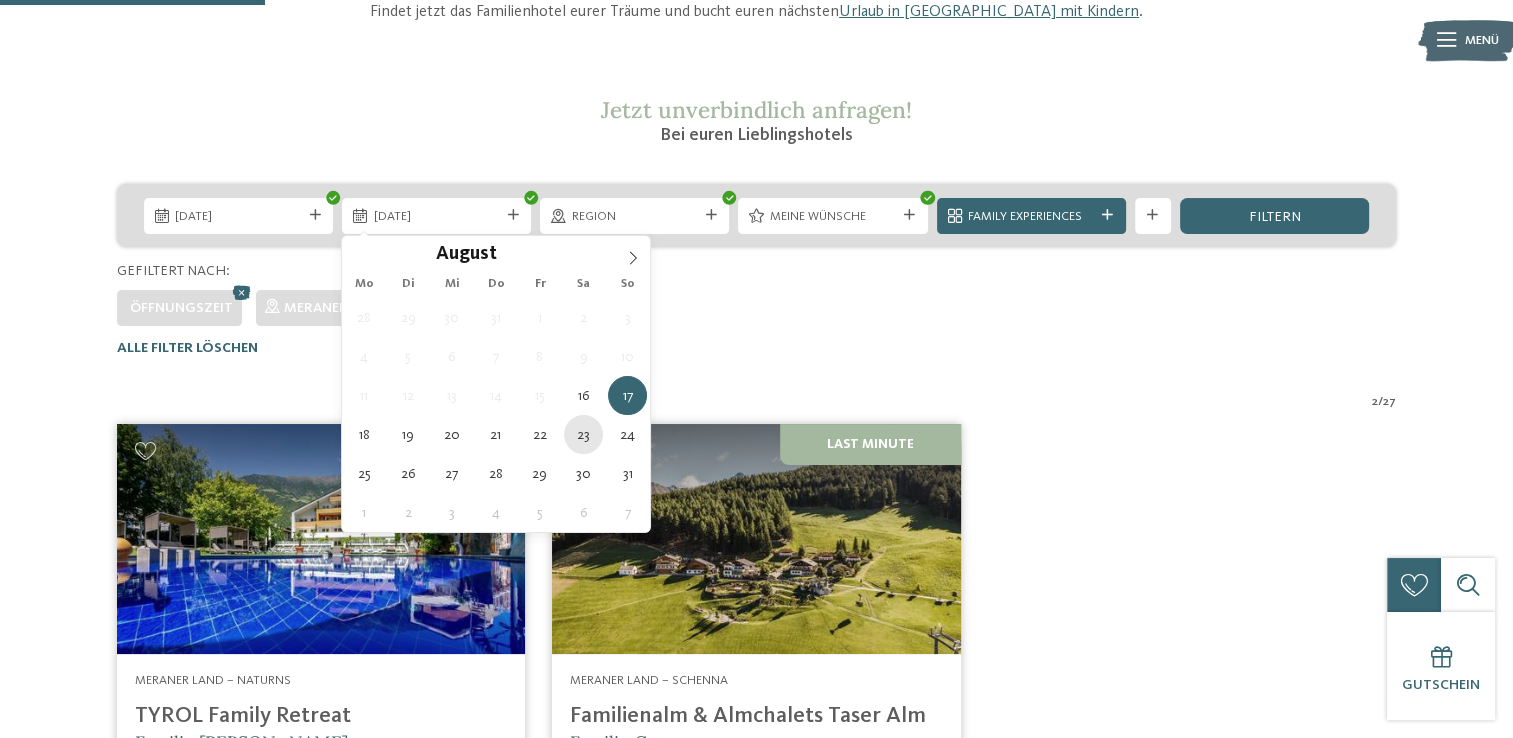 type on "23.08.2025" 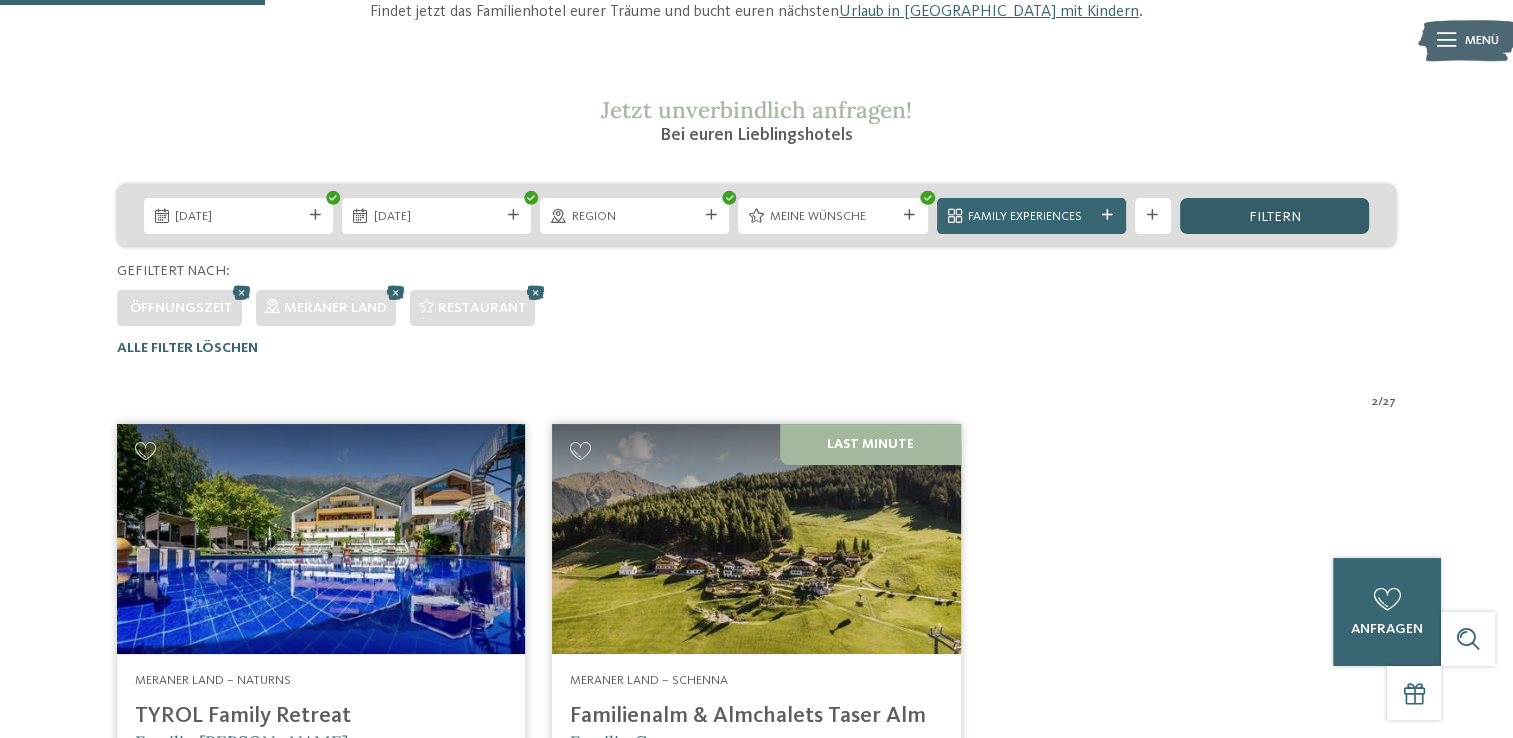 click on "filtern" at bounding box center [1274, 216] 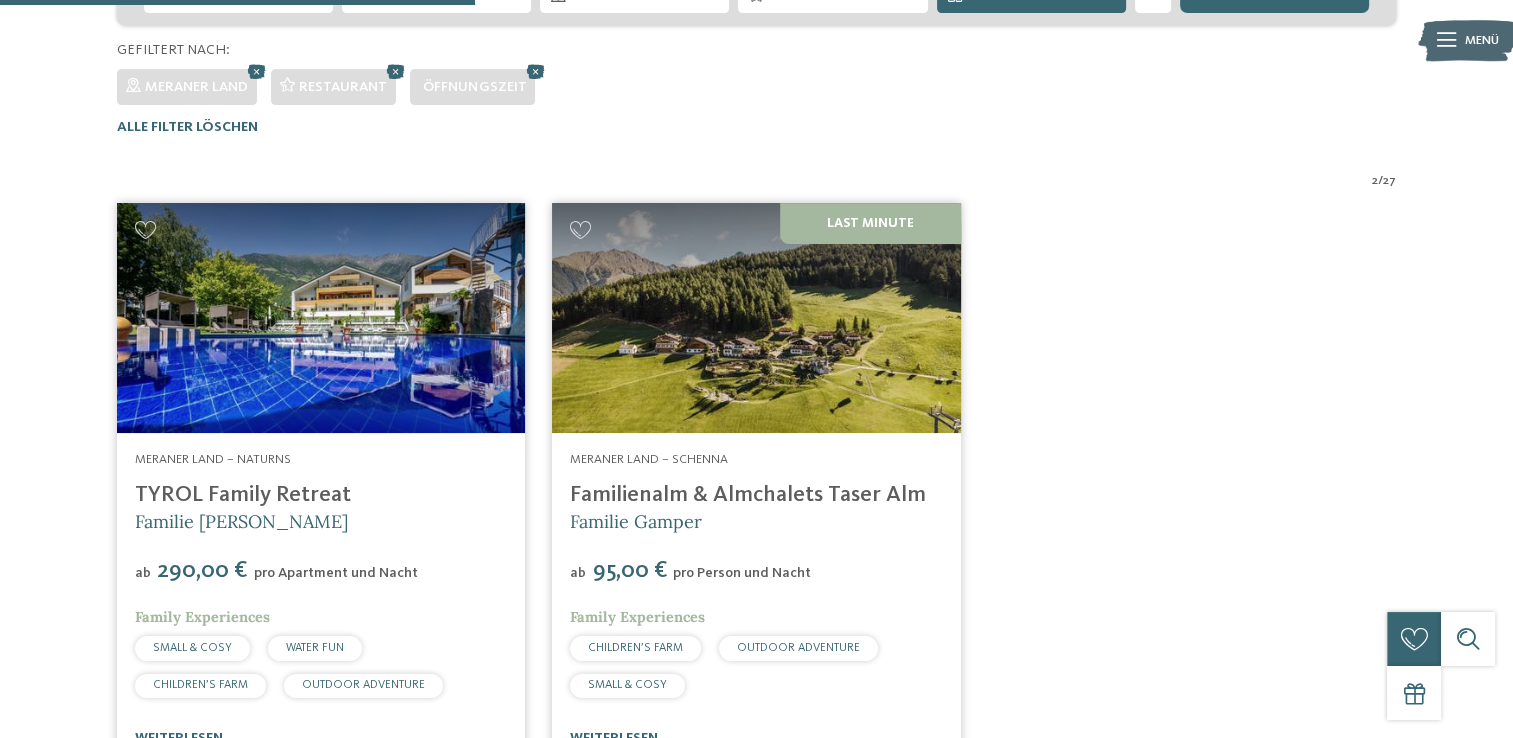 scroll, scrollTop: 479, scrollLeft: 0, axis: vertical 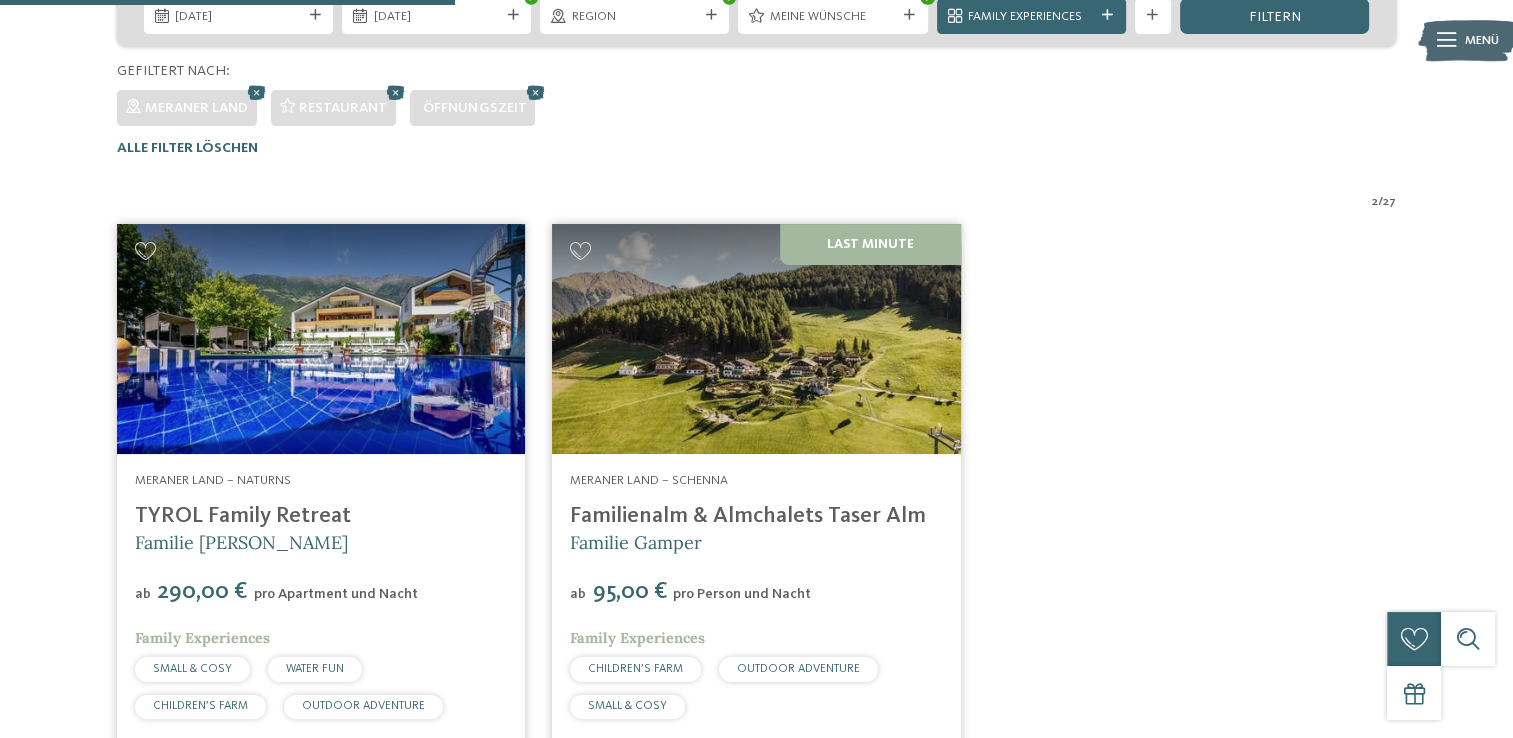 click at bounding box center [756, 339] 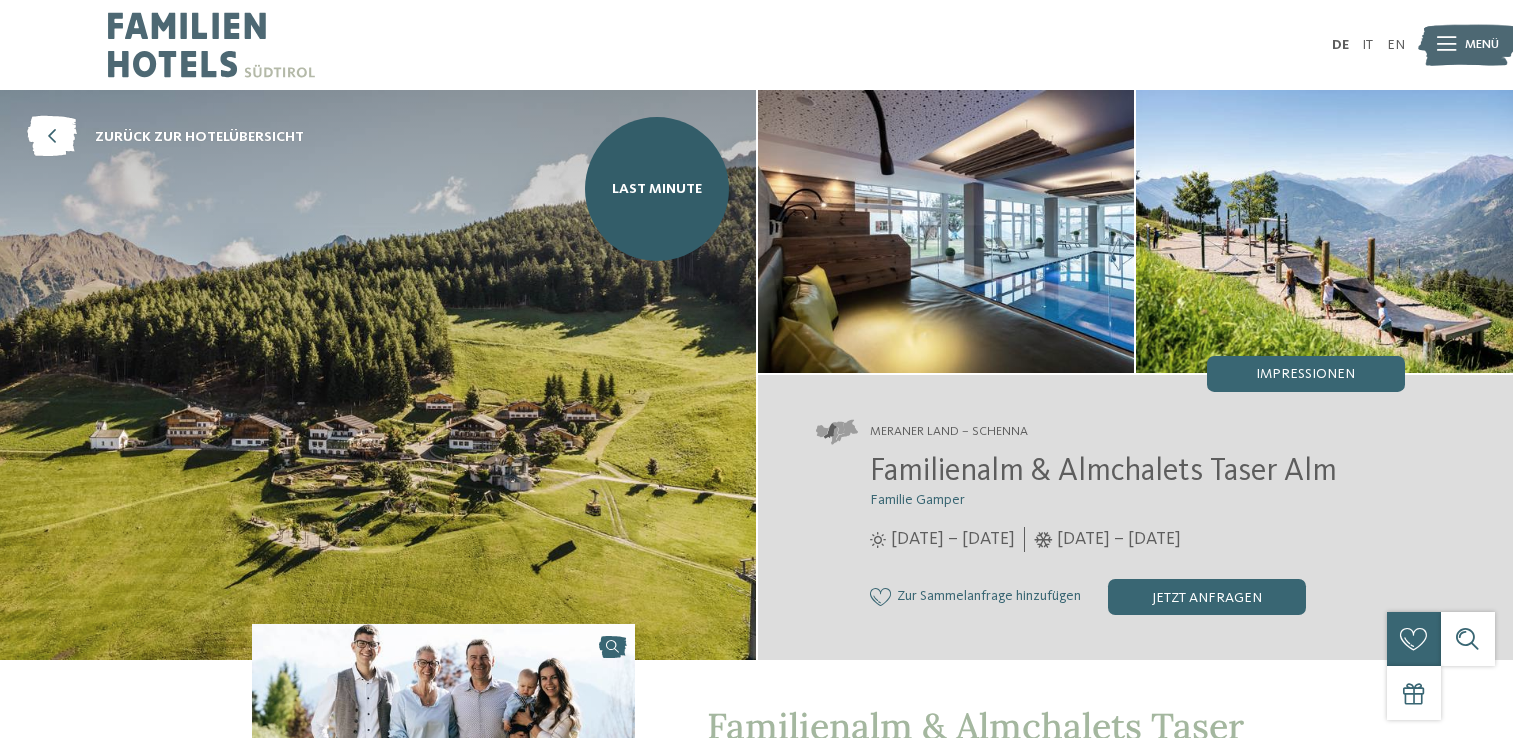 scroll, scrollTop: 0, scrollLeft: 0, axis: both 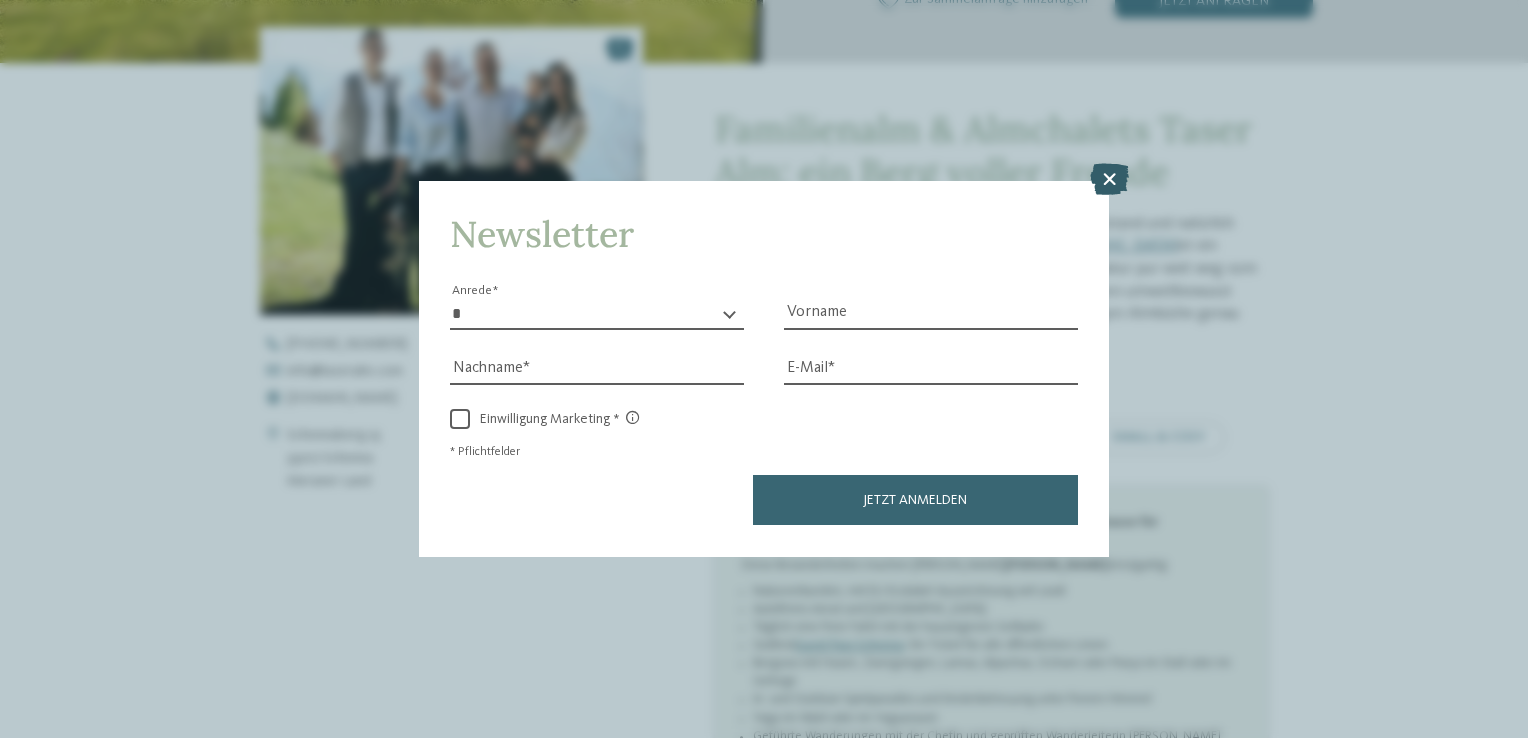 click at bounding box center (1109, 180) 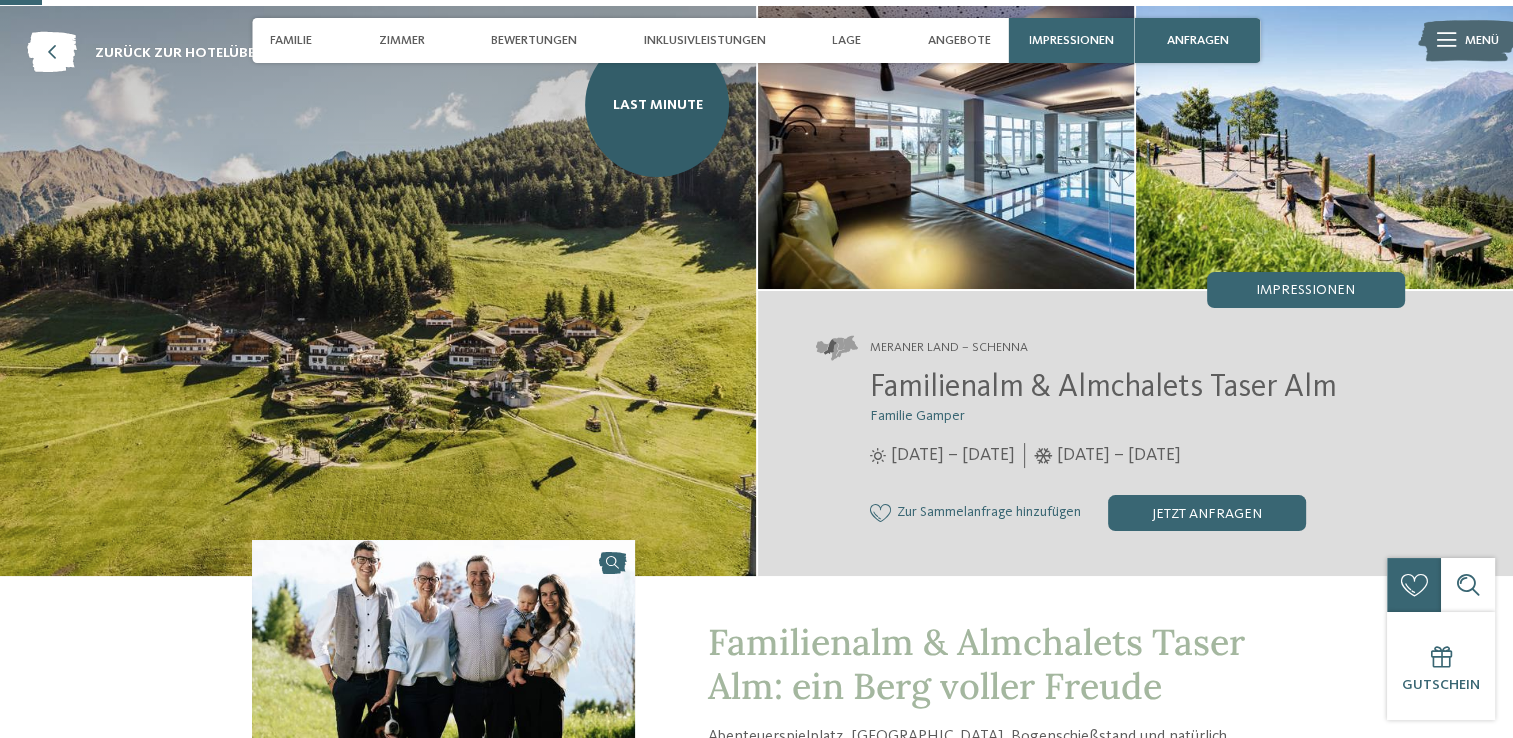 scroll, scrollTop: 0, scrollLeft: 0, axis: both 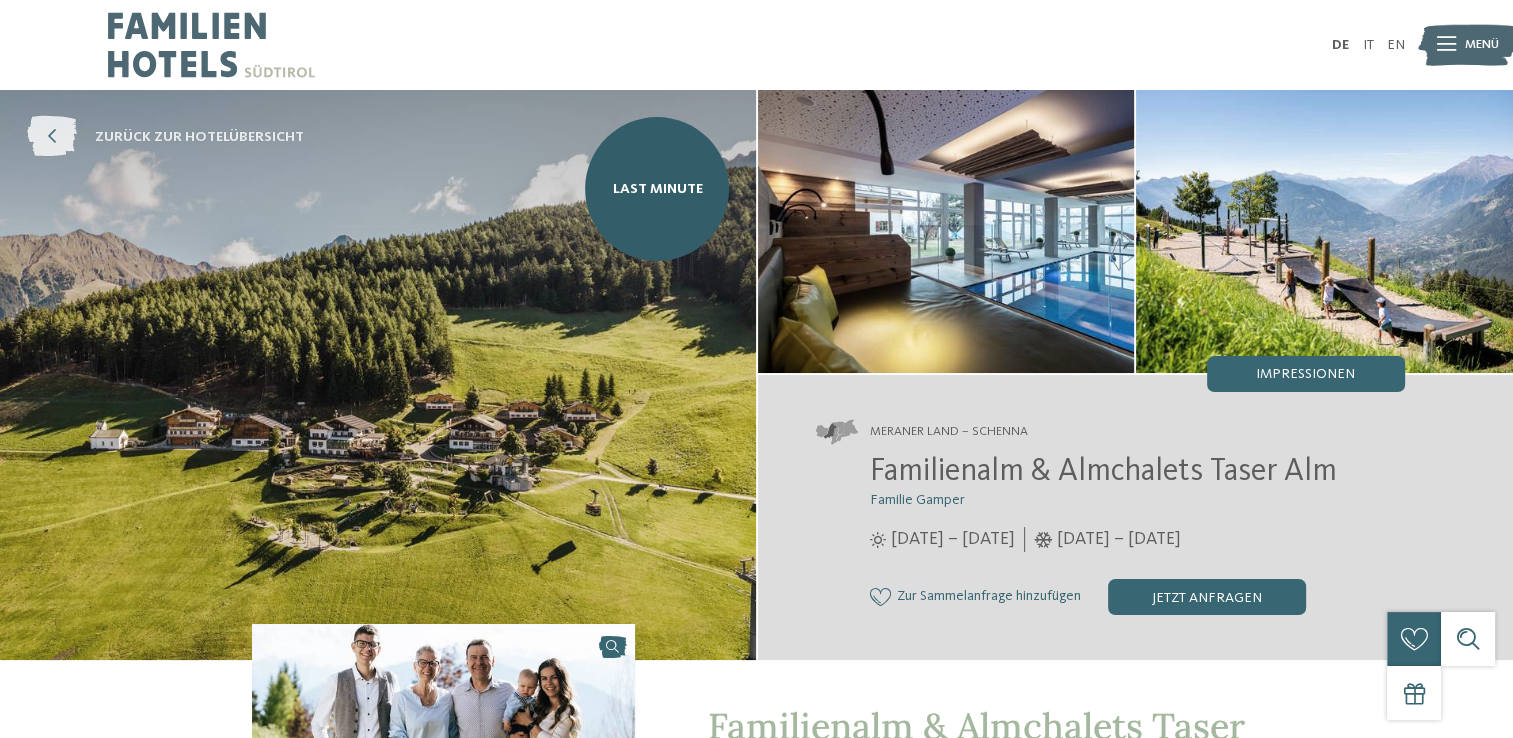 click on "zurück zur Hotelübersicht" at bounding box center (199, 137) 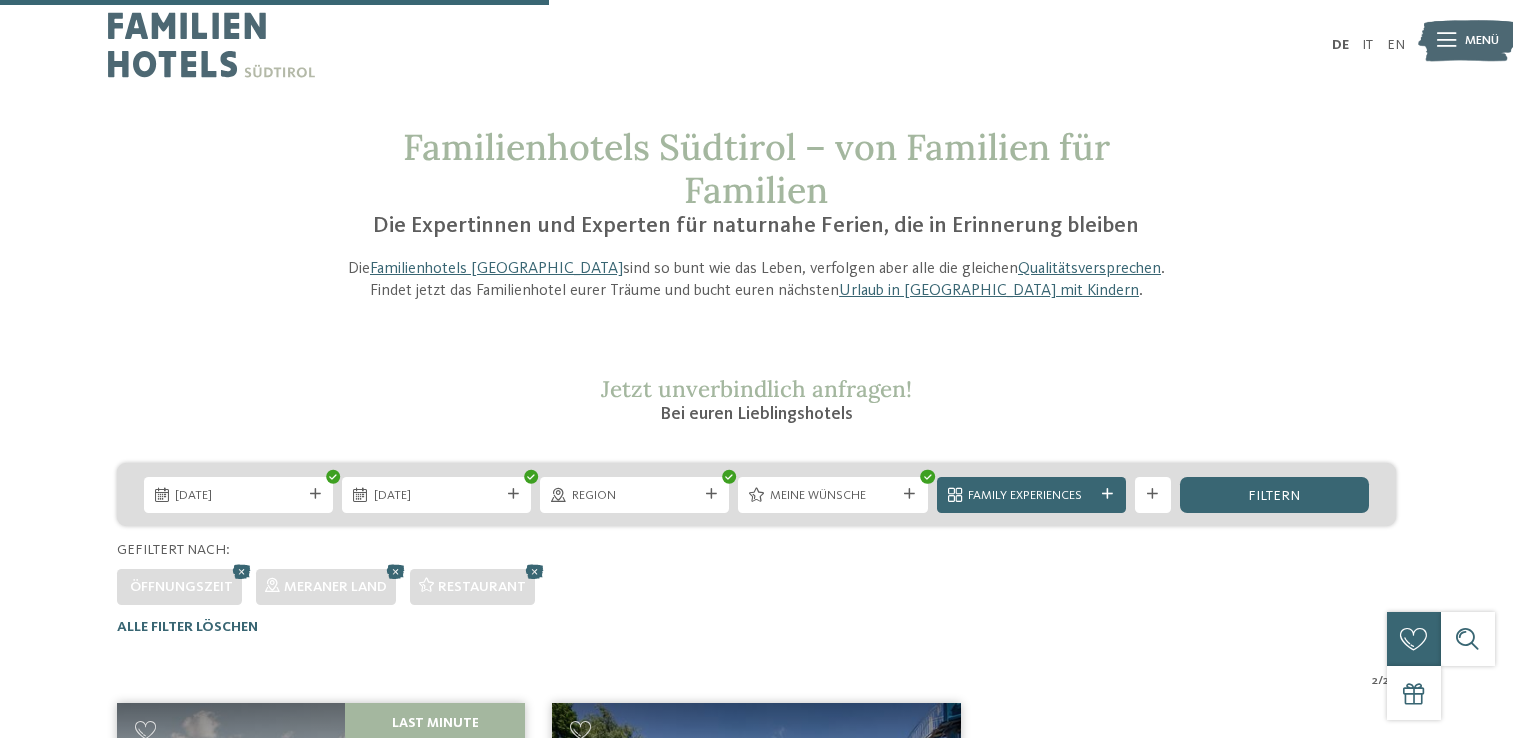 scroll, scrollTop: 579, scrollLeft: 0, axis: vertical 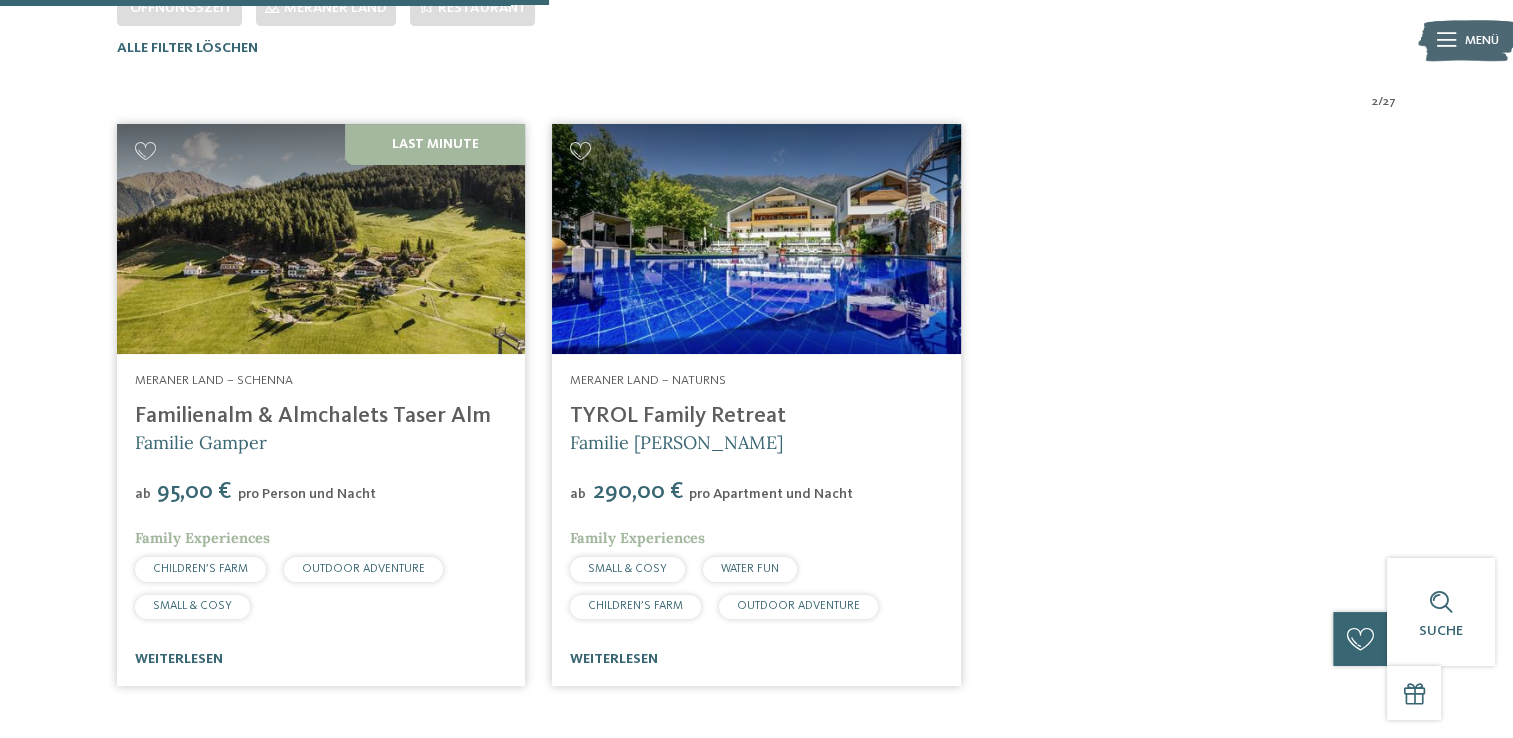 click on "Familienalm & Almchalets Taser Alm" at bounding box center (313, 416) 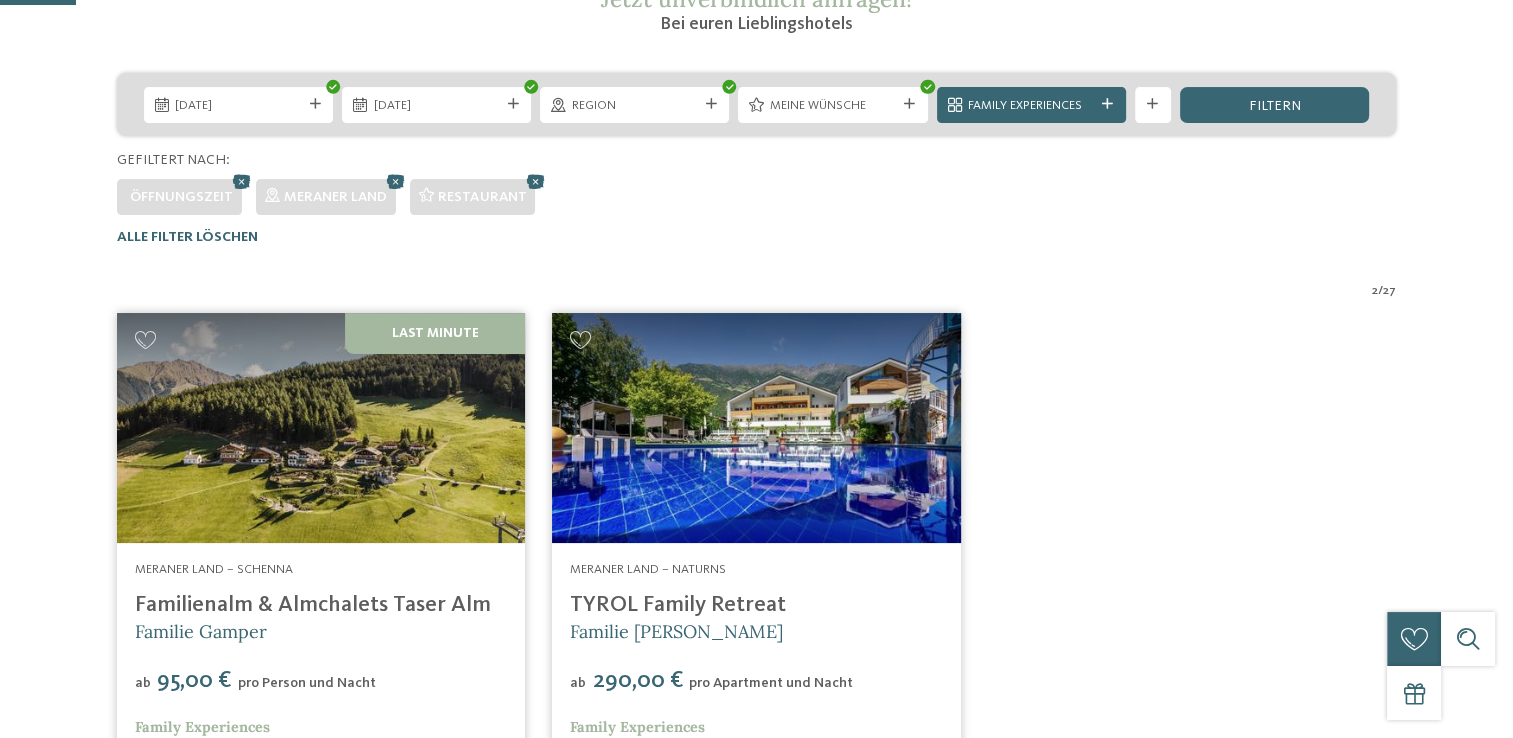 scroll, scrollTop: 79, scrollLeft: 0, axis: vertical 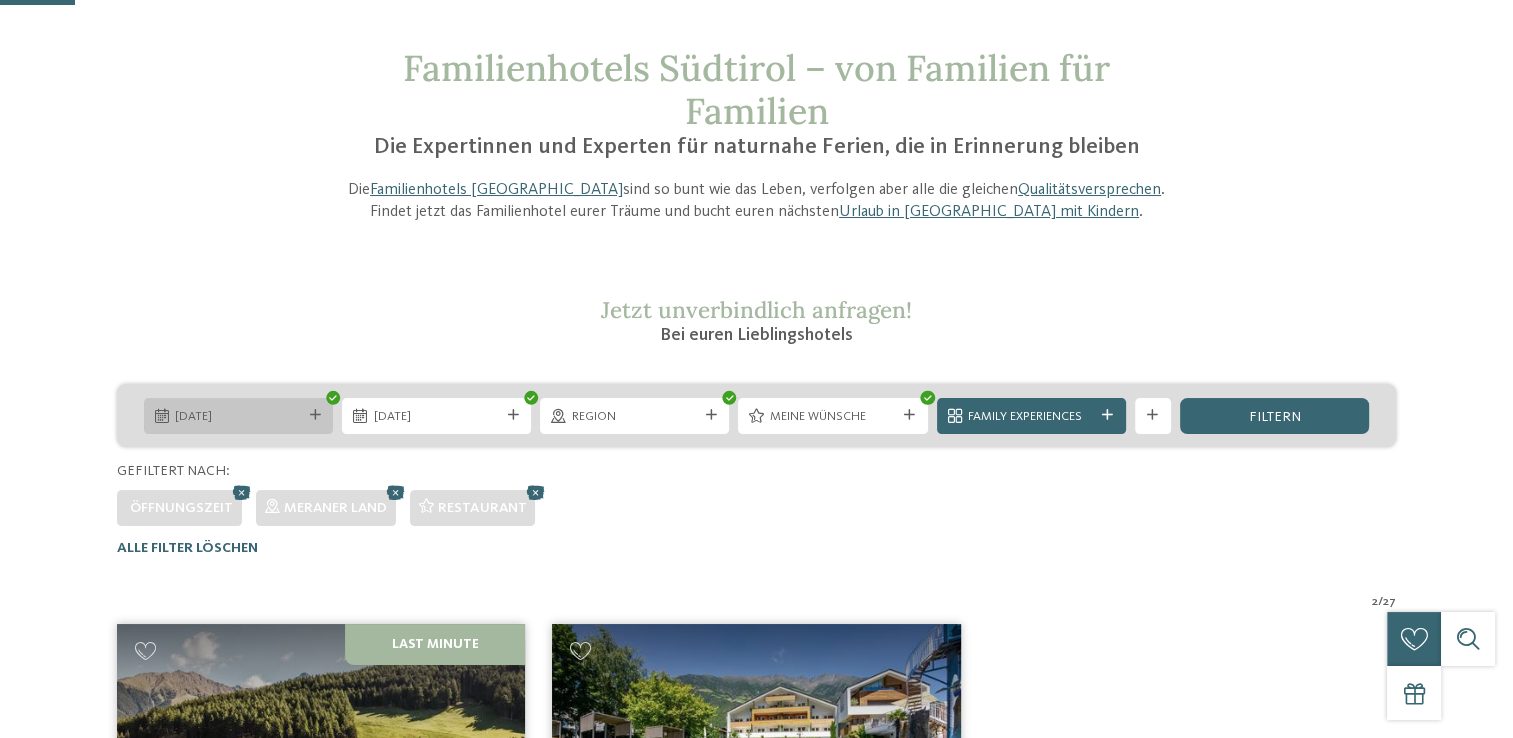 click on "16.08.2025" at bounding box center (238, 415) 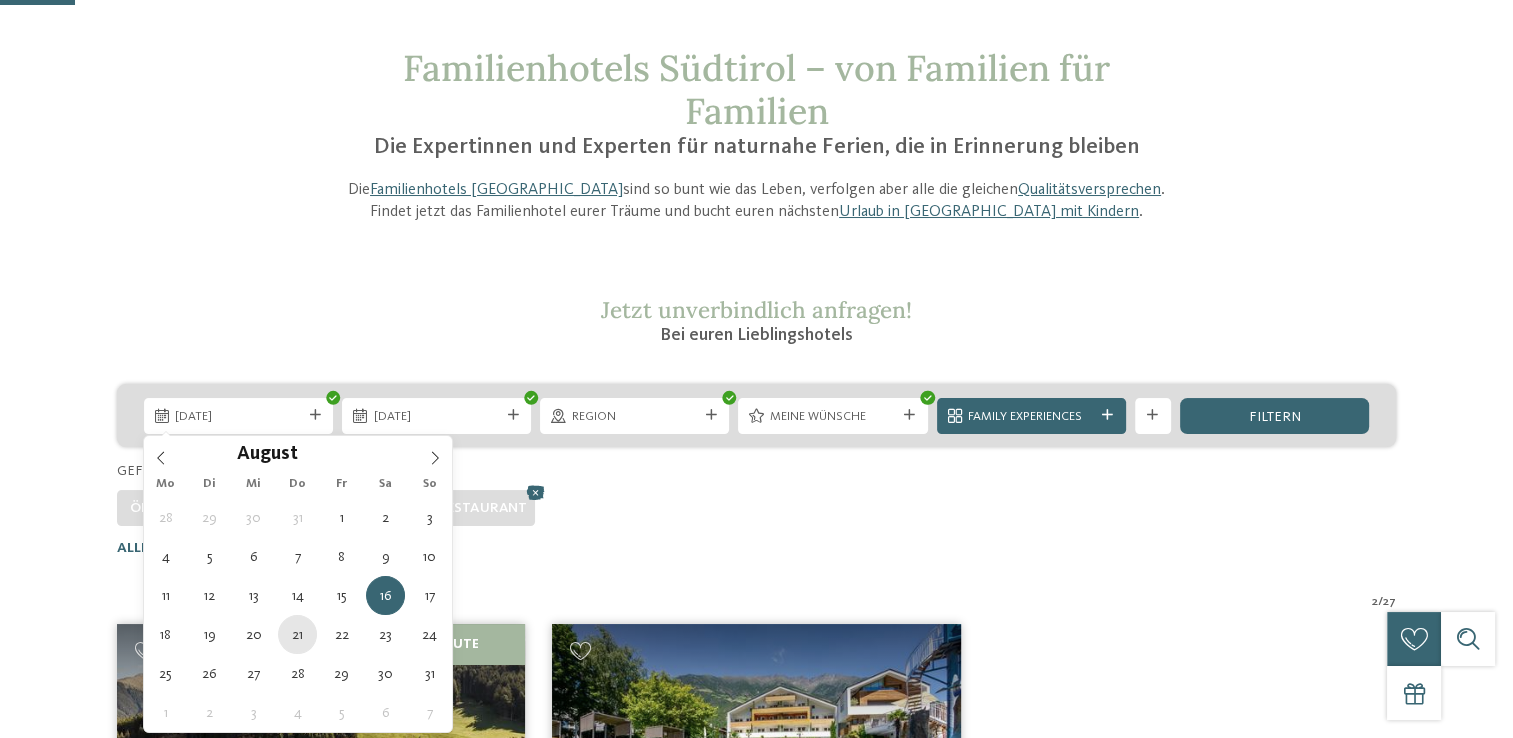 type on "21.08.2025" 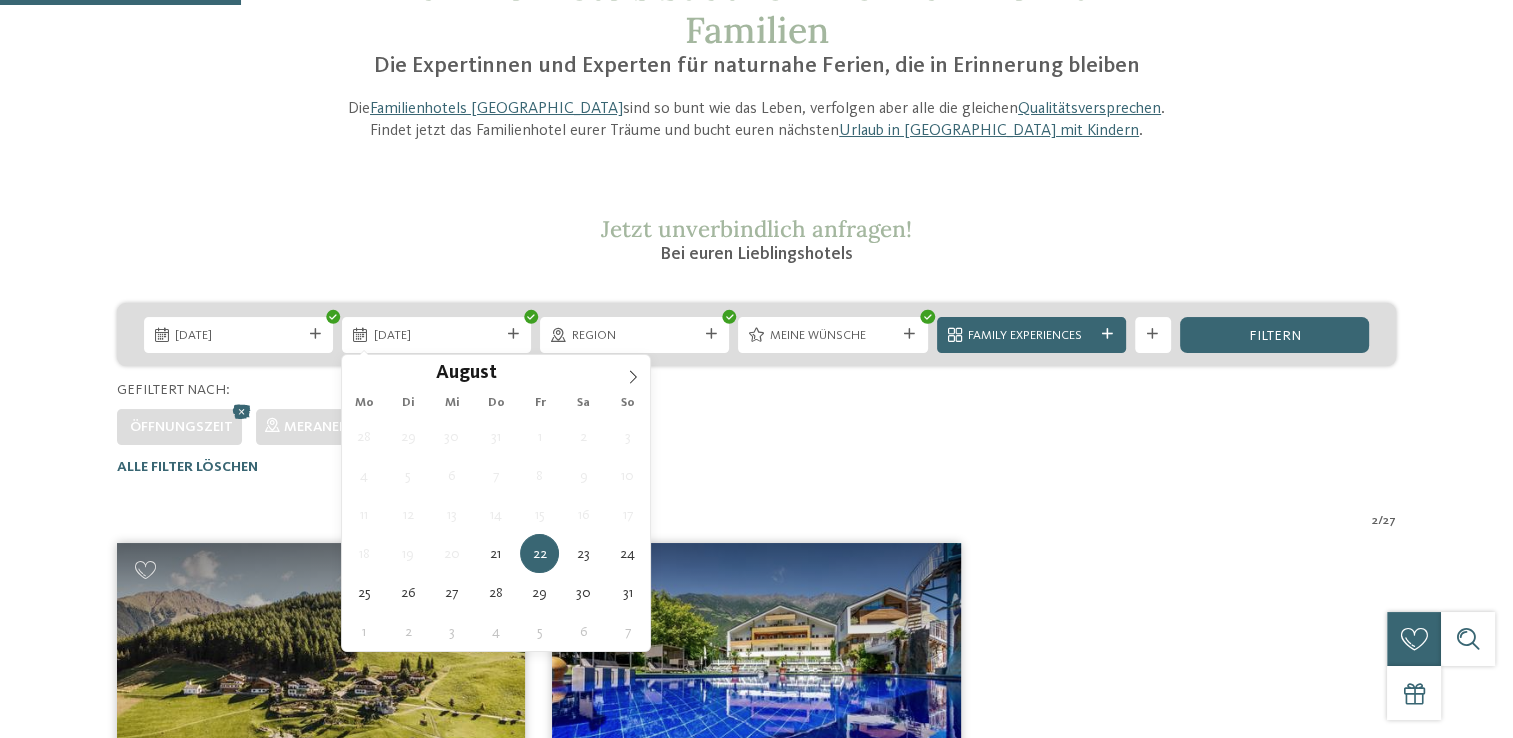 scroll, scrollTop: 279, scrollLeft: 0, axis: vertical 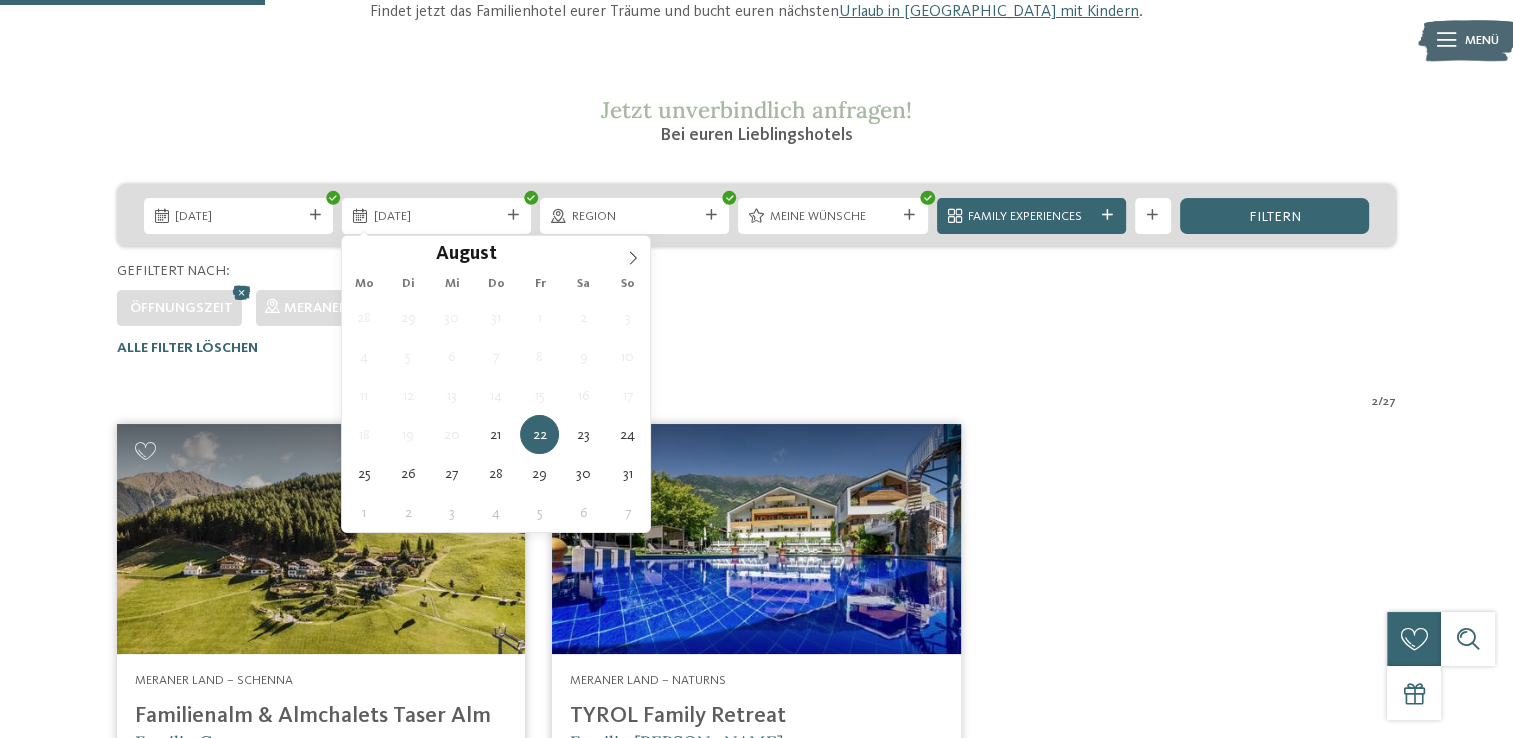 type on "28.08.2025" 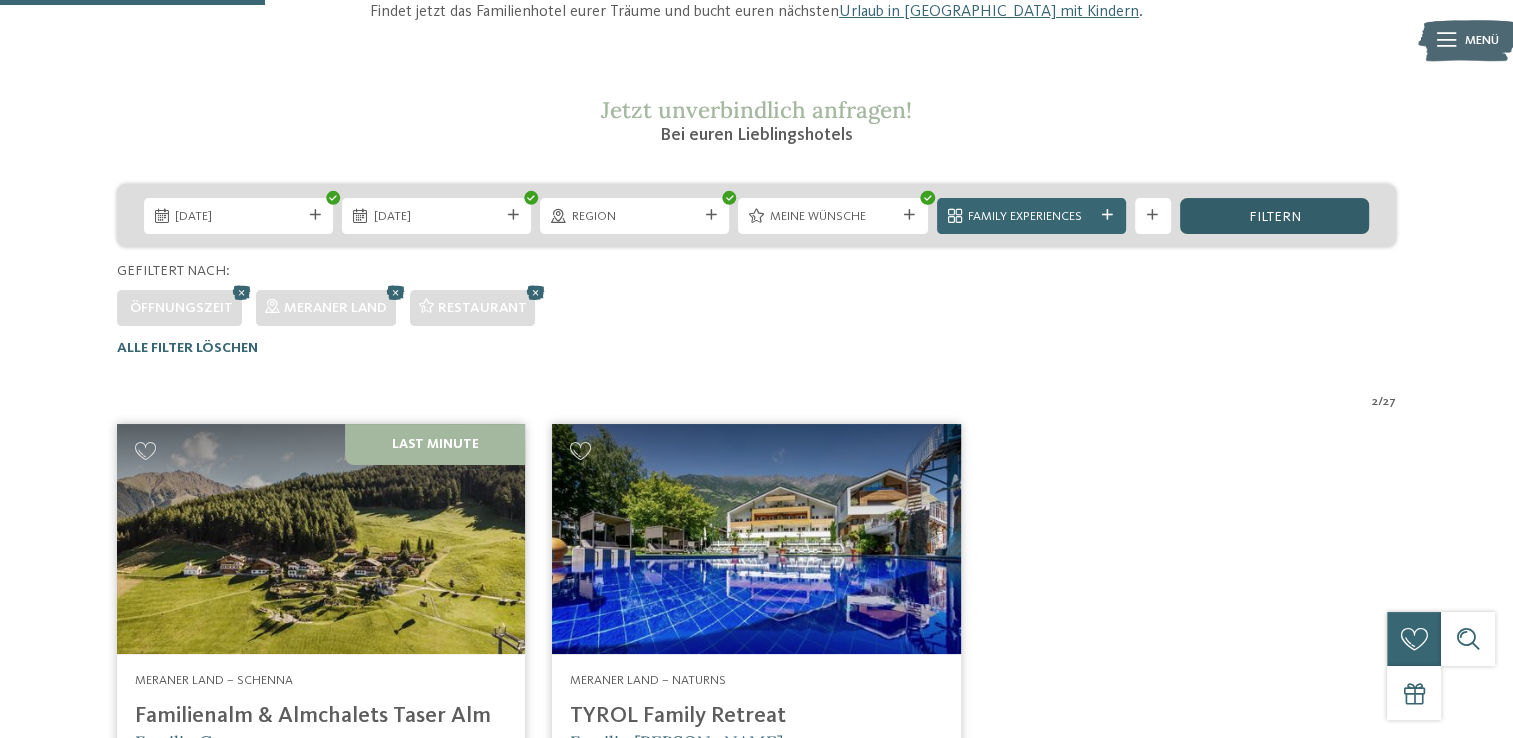 click on "filtern" at bounding box center [1274, 216] 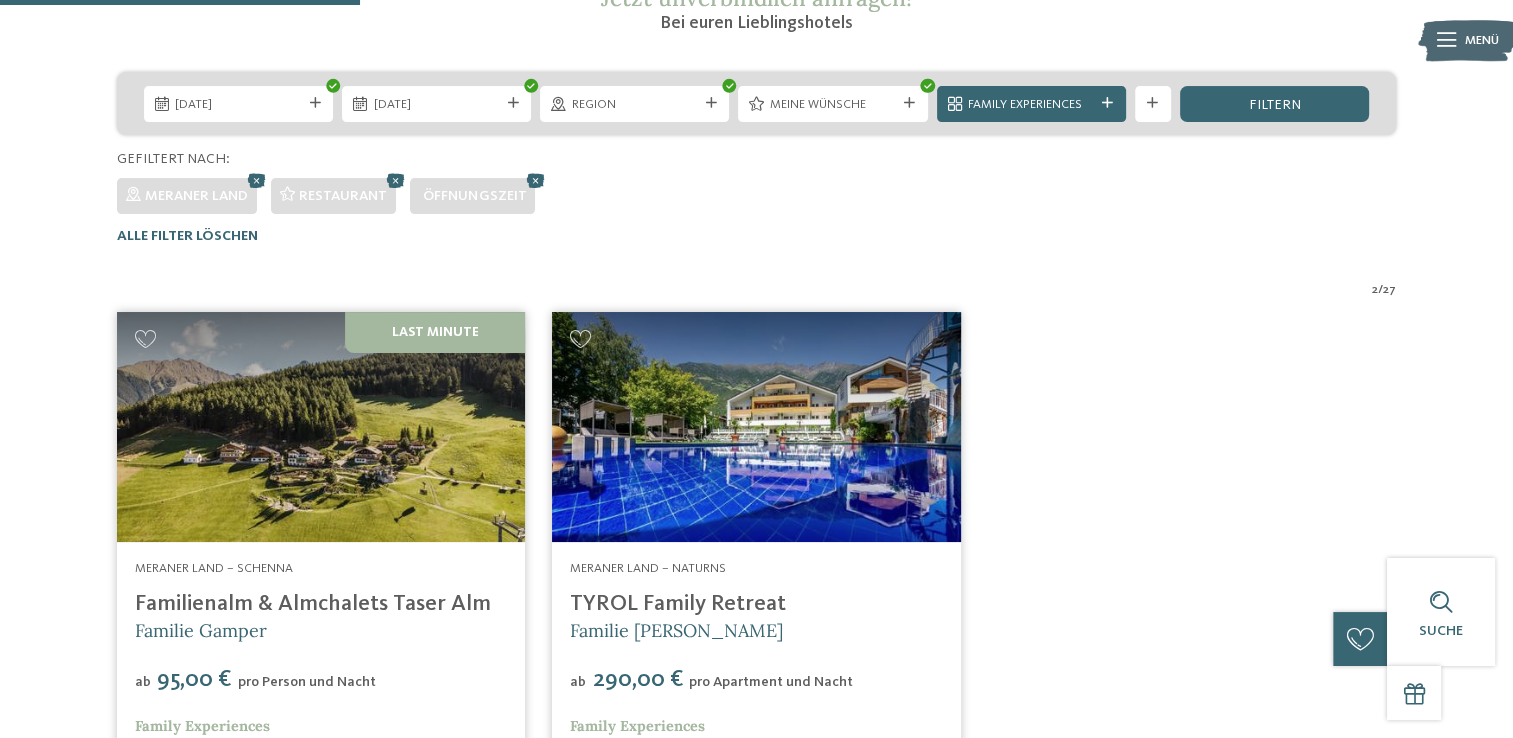 scroll, scrollTop: 379, scrollLeft: 0, axis: vertical 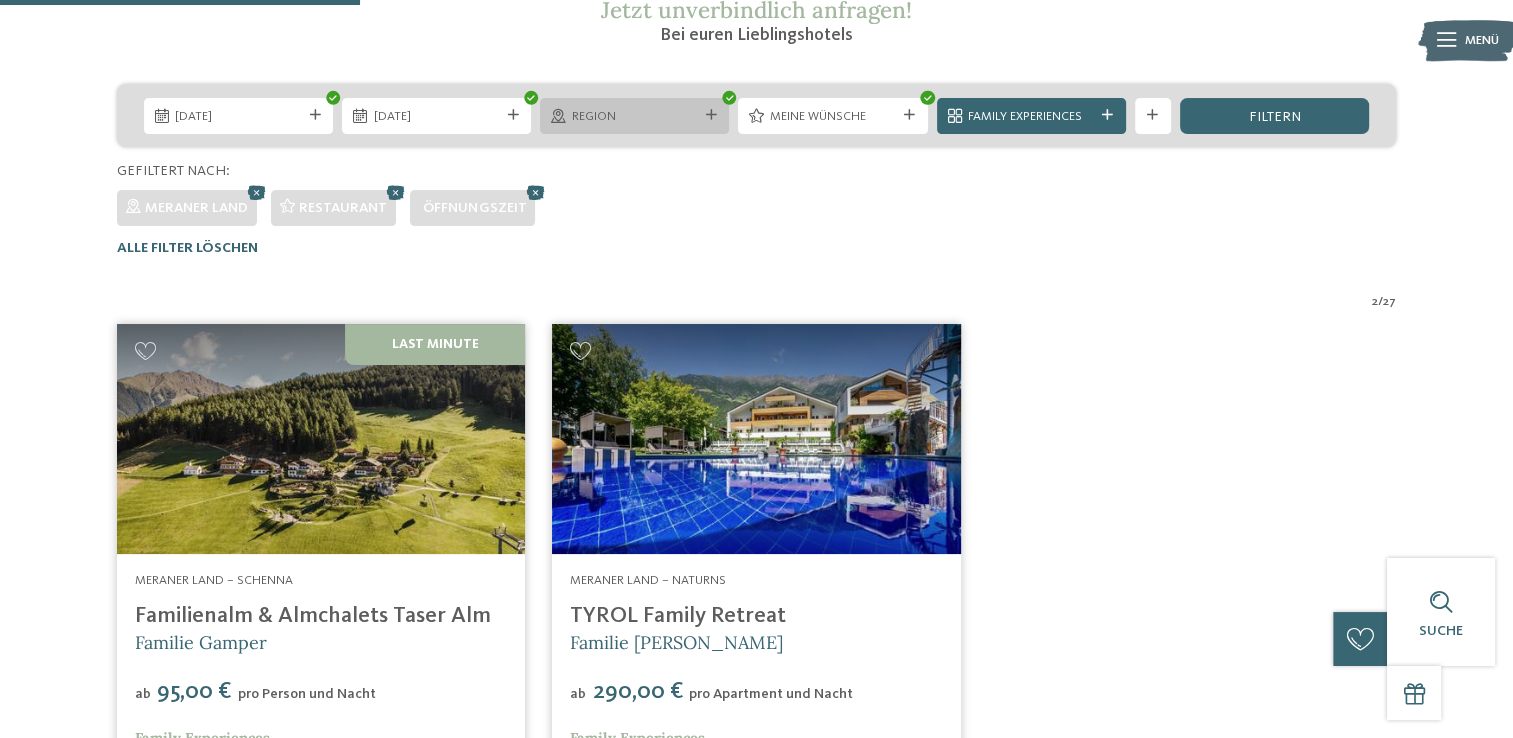 click at bounding box center (711, 115) 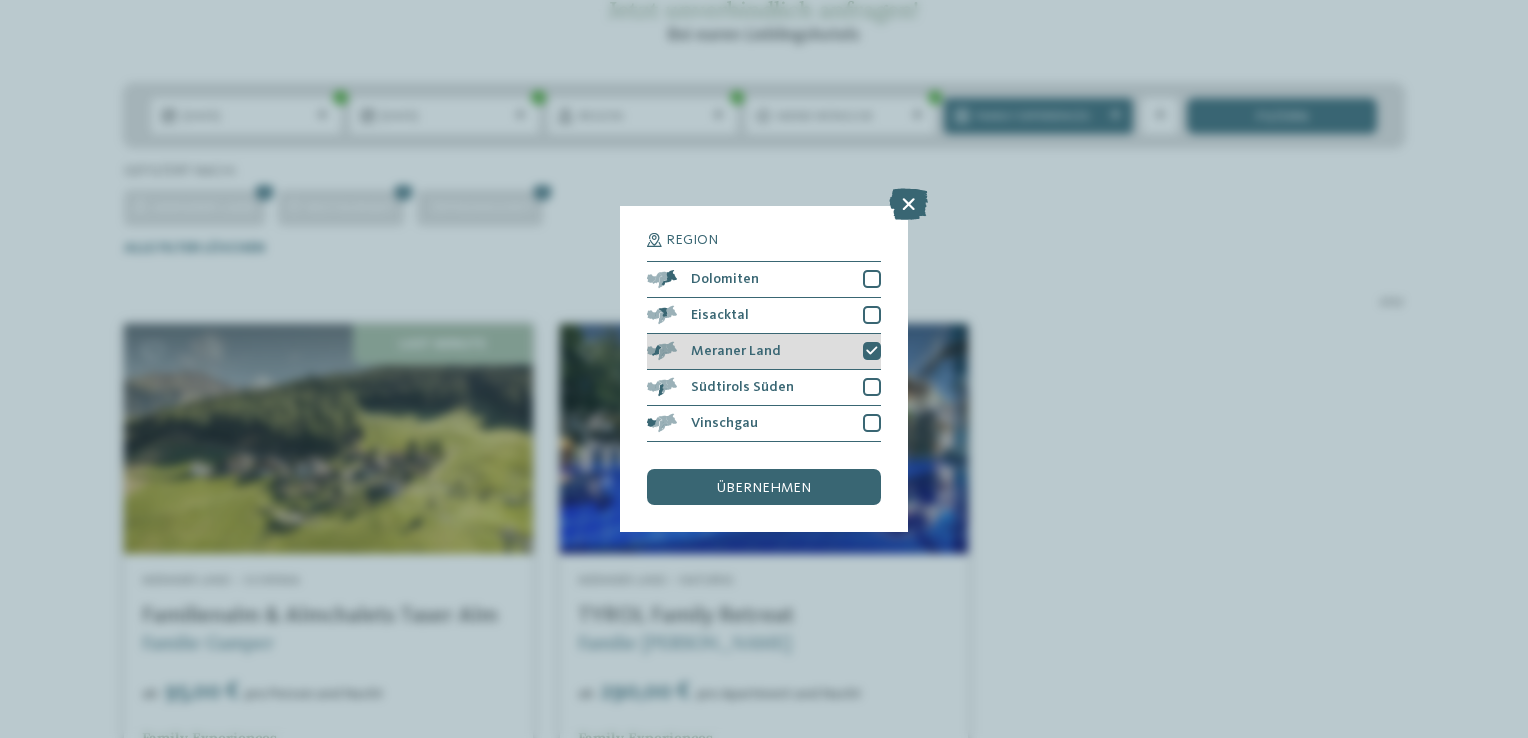 click at bounding box center [872, 351] 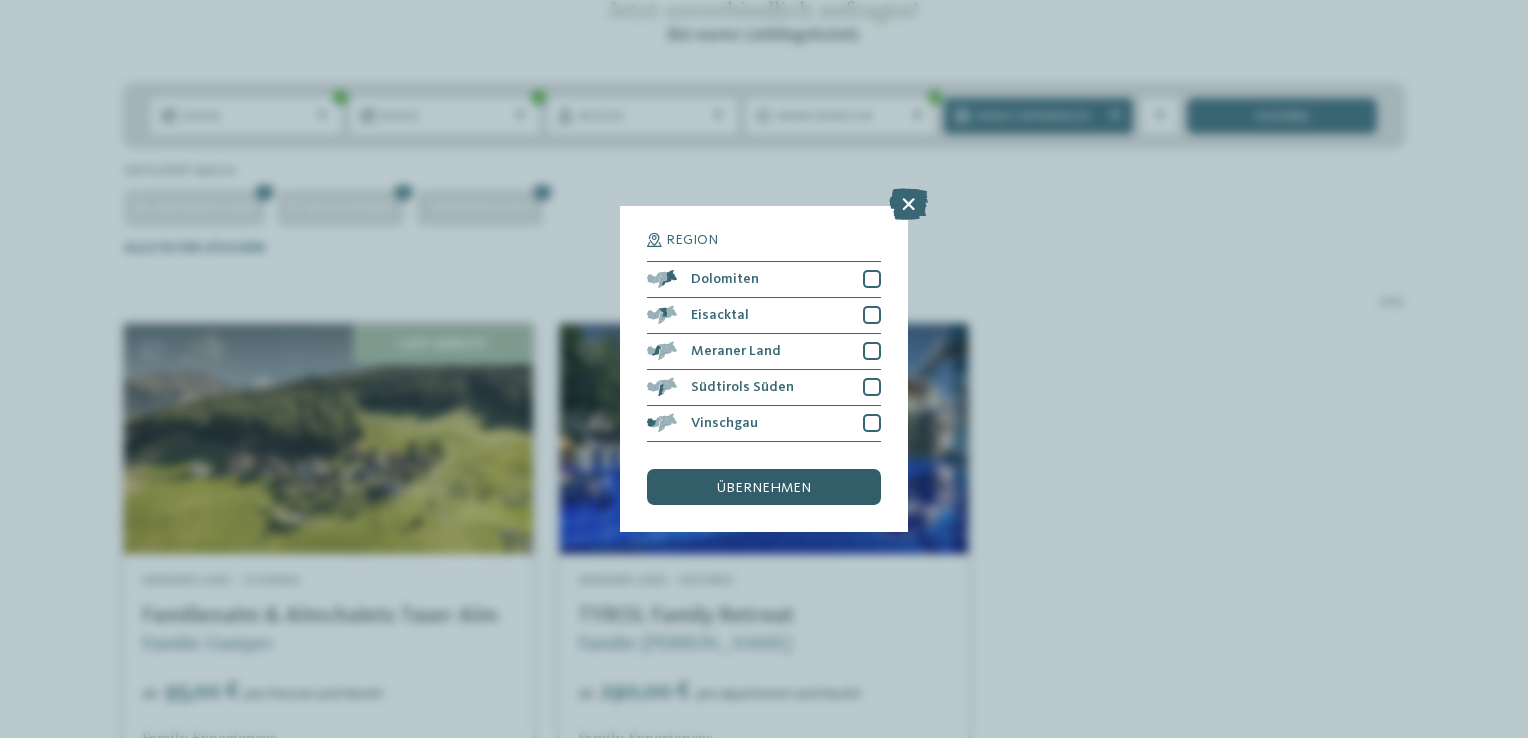 click on "übernehmen" at bounding box center (764, 488) 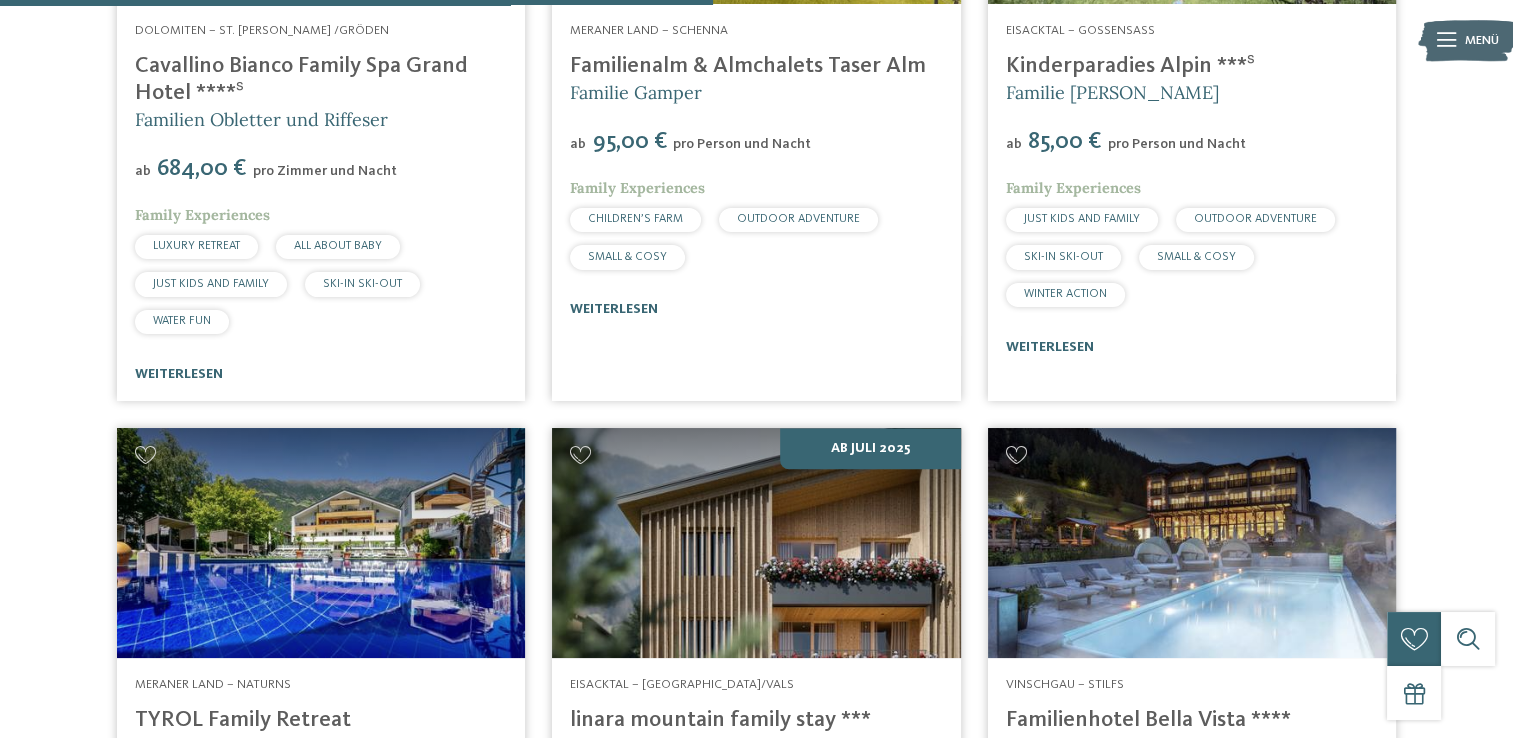 scroll, scrollTop: 1779, scrollLeft: 0, axis: vertical 